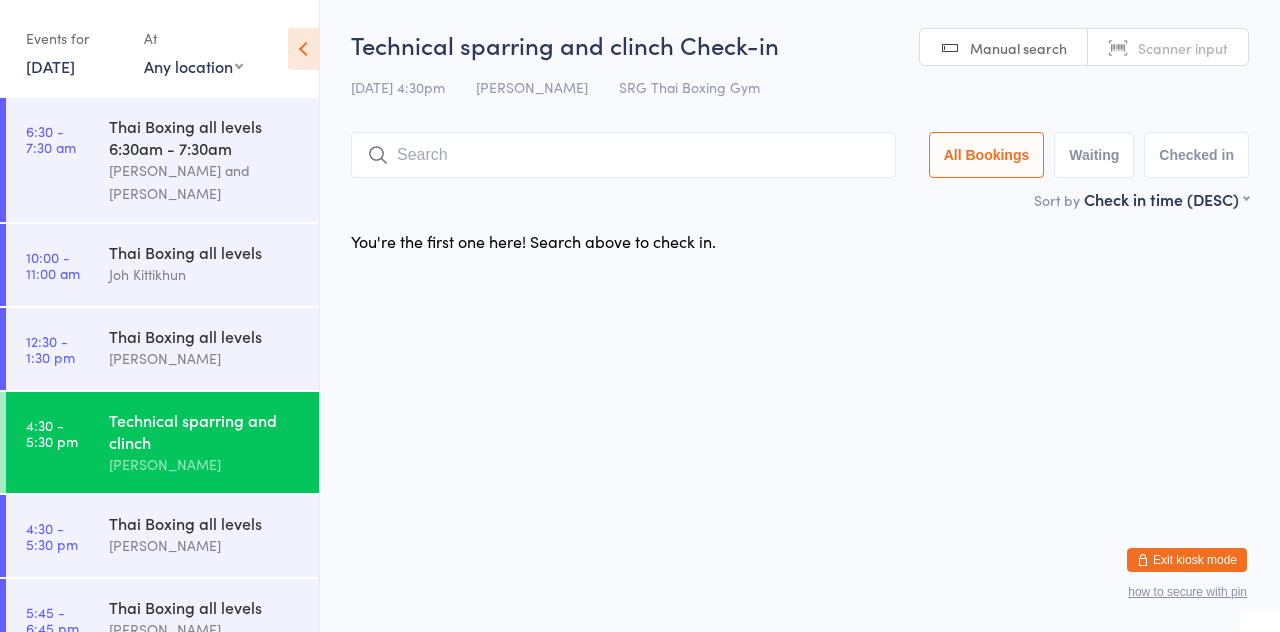 scroll, scrollTop: 0, scrollLeft: 0, axis: both 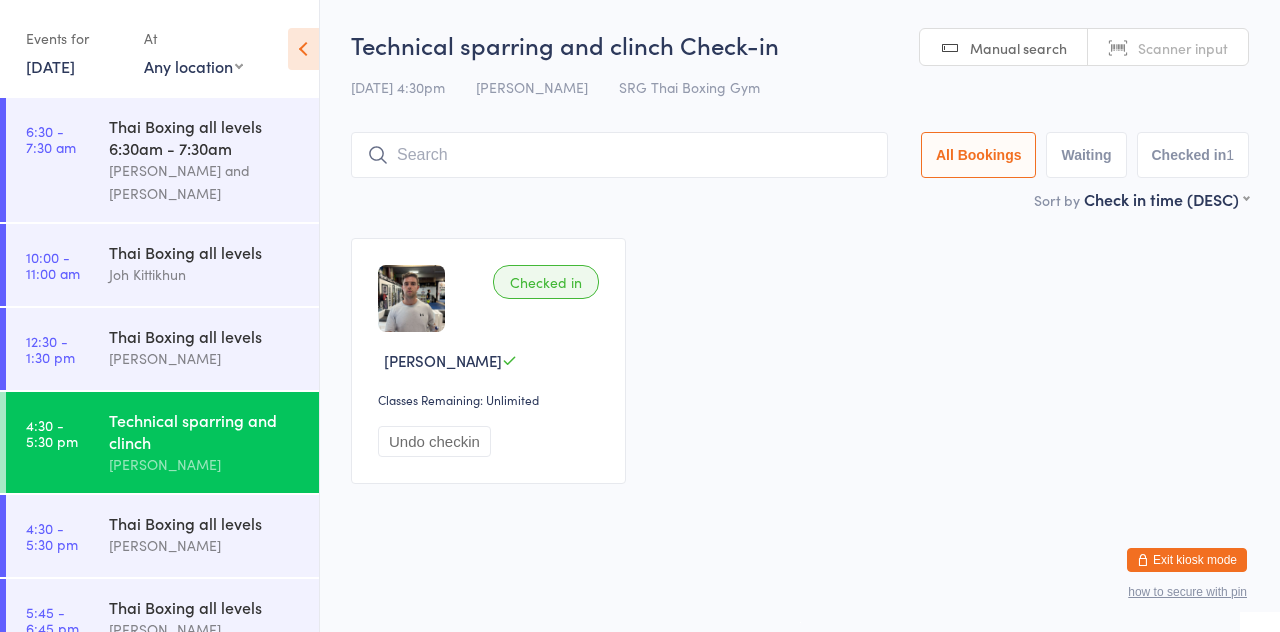 click at bounding box center [619, 155] 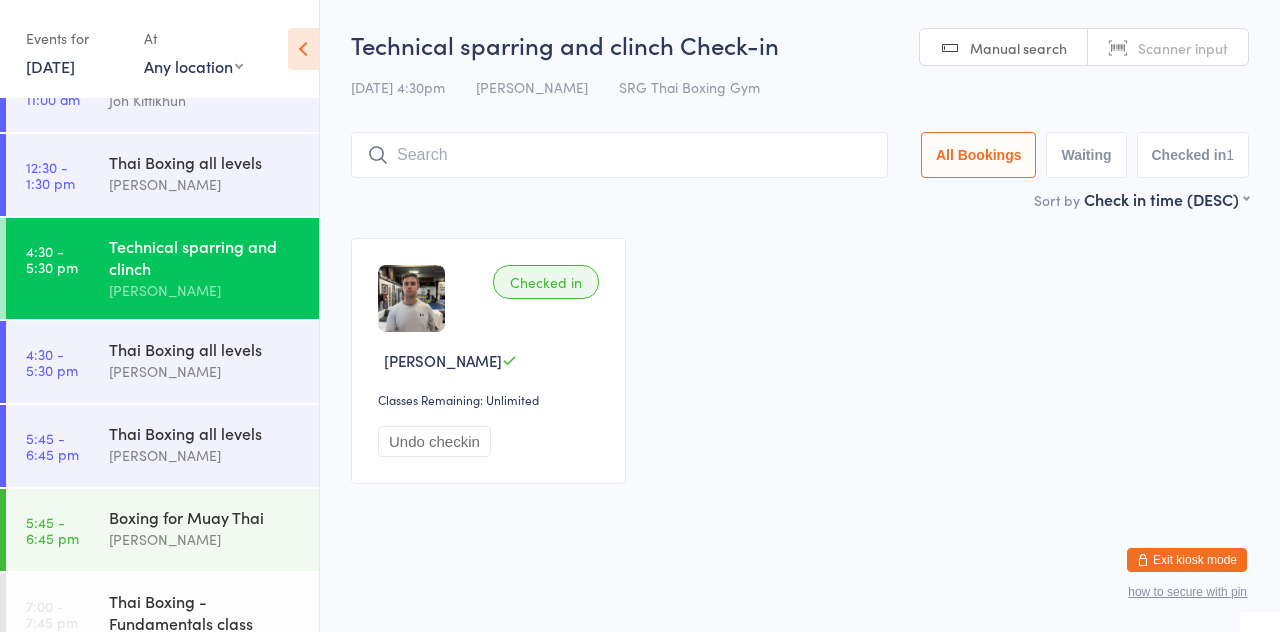 scroll, scrollTop: 218, scrollLeft: 0, axis: vertical 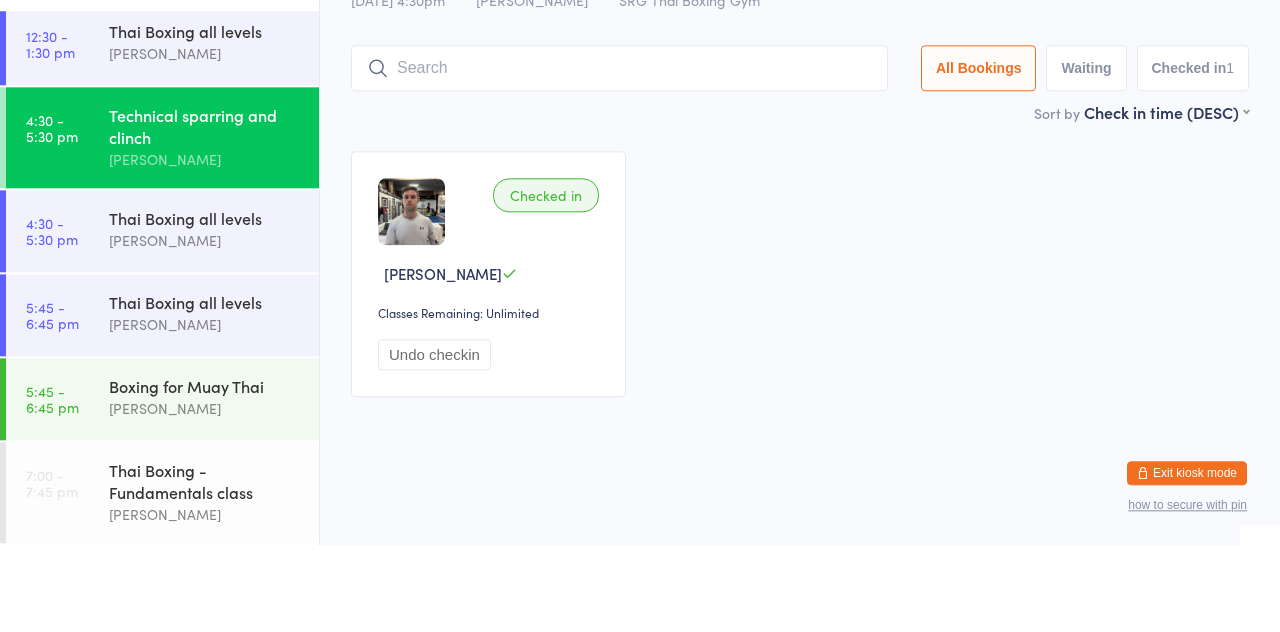 click on "[PERSON_NAME]" at bounding box center [205, 246] 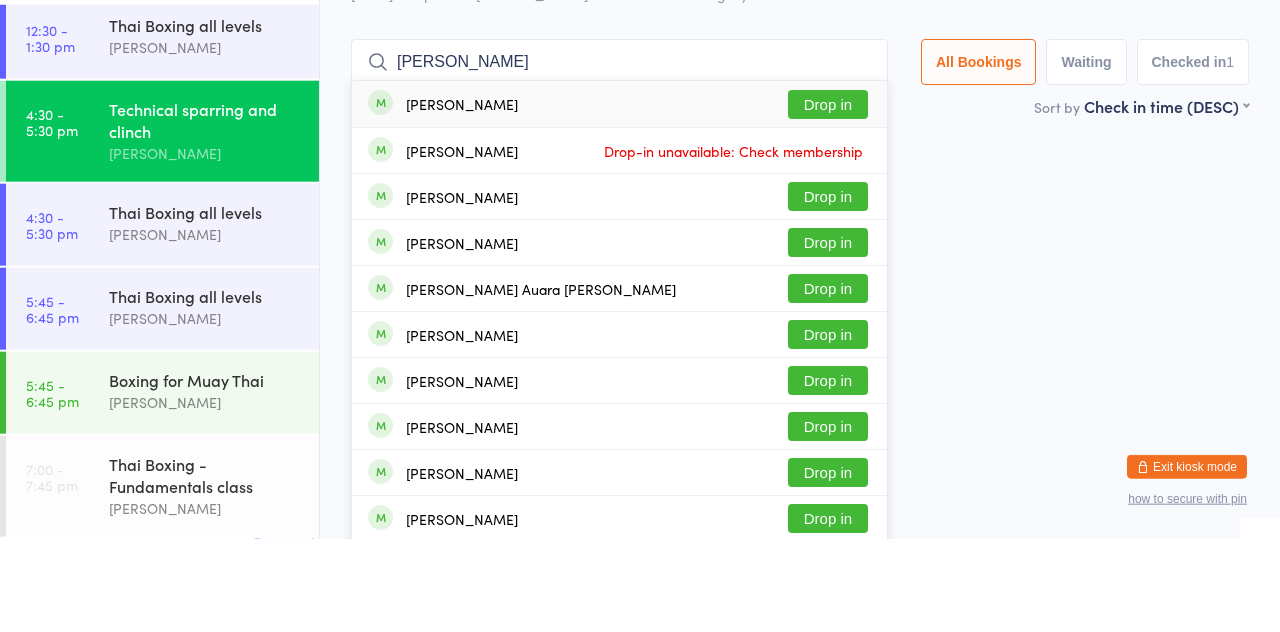 type on "[PERSON_NAME]" 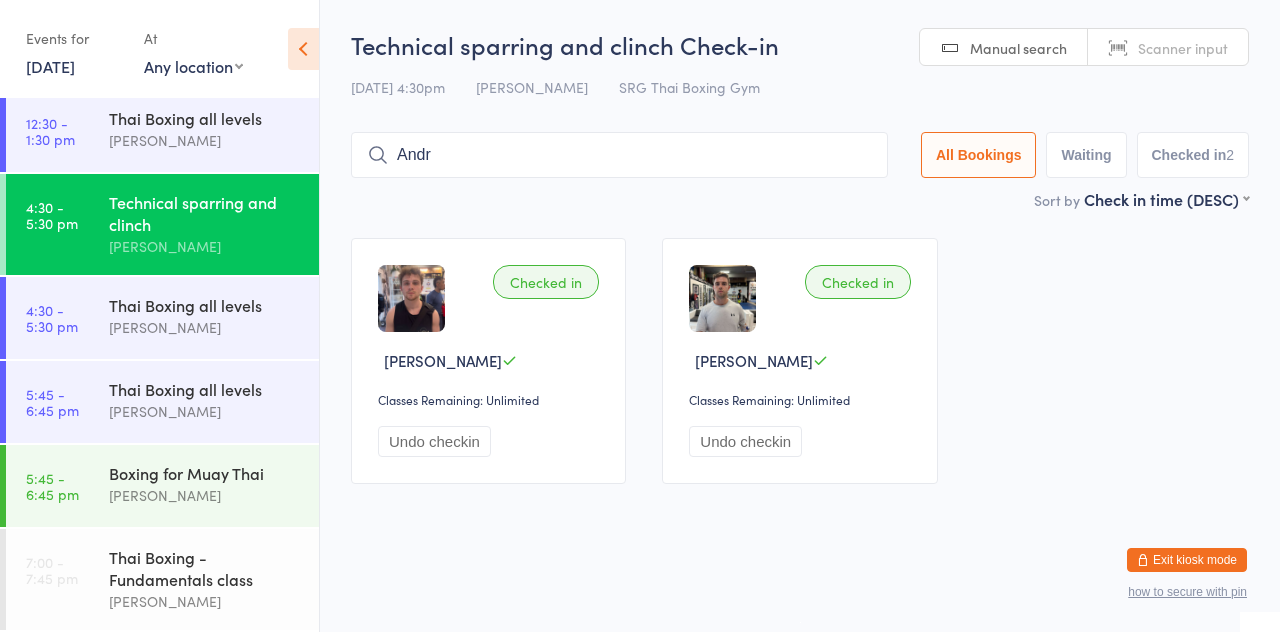 type on "Andr" 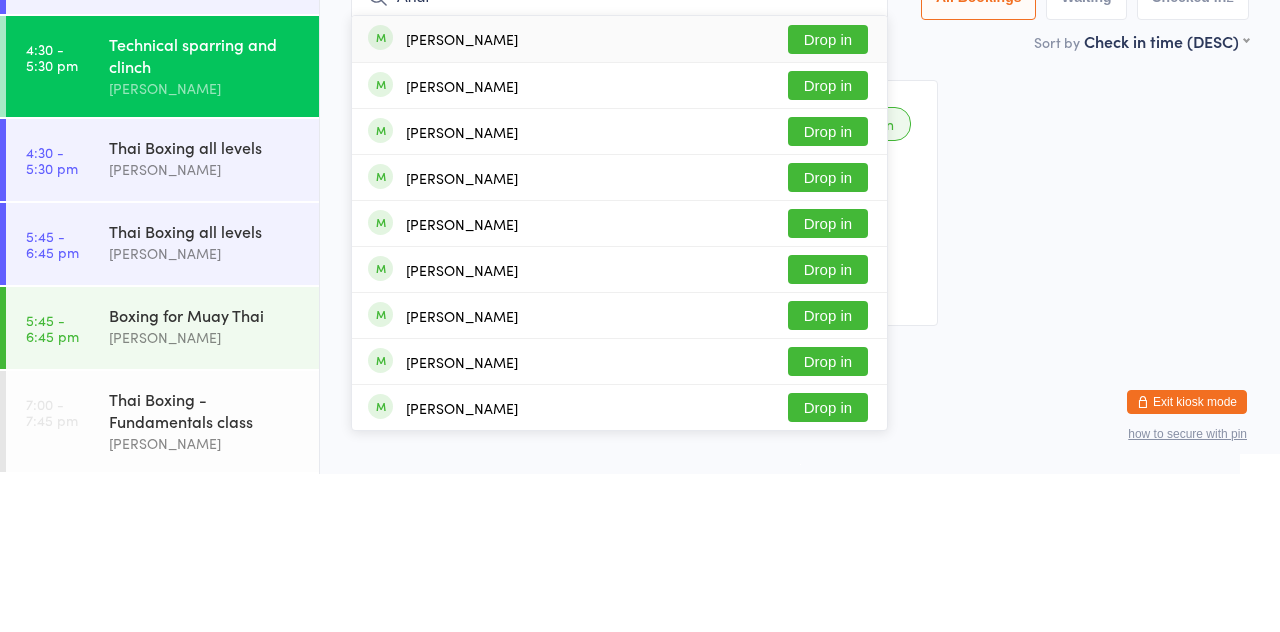 click on "[PERSON_NAME]" at bounding box center (205, 327) 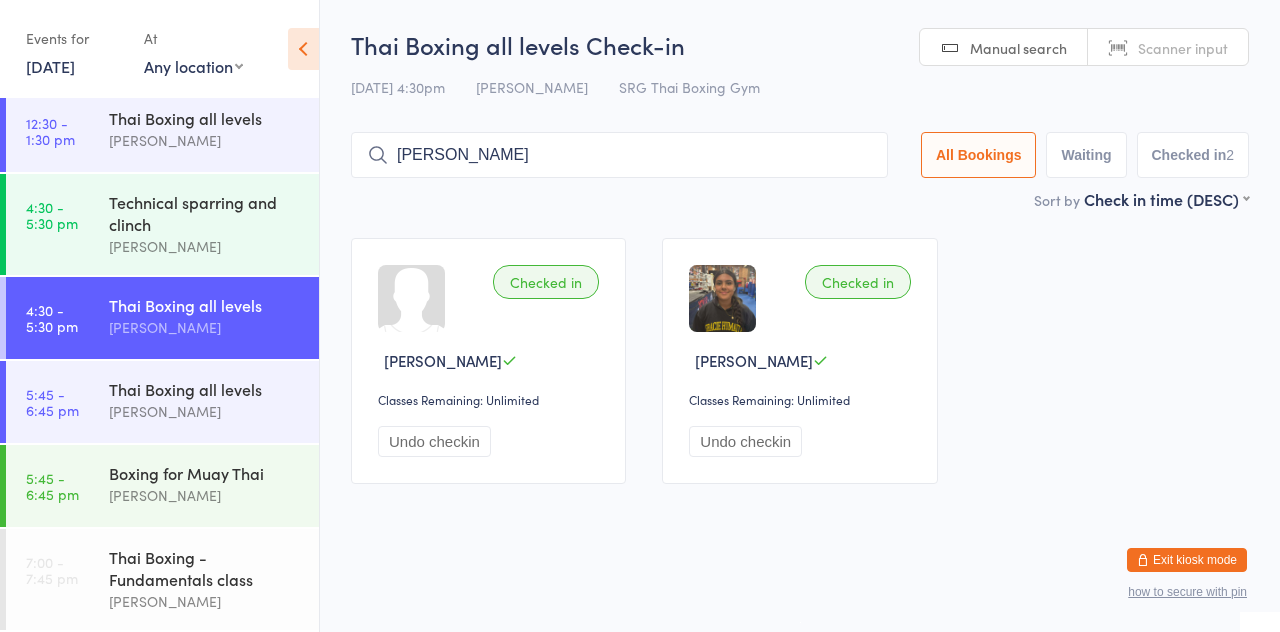 type on "[PERSON_NAME]" 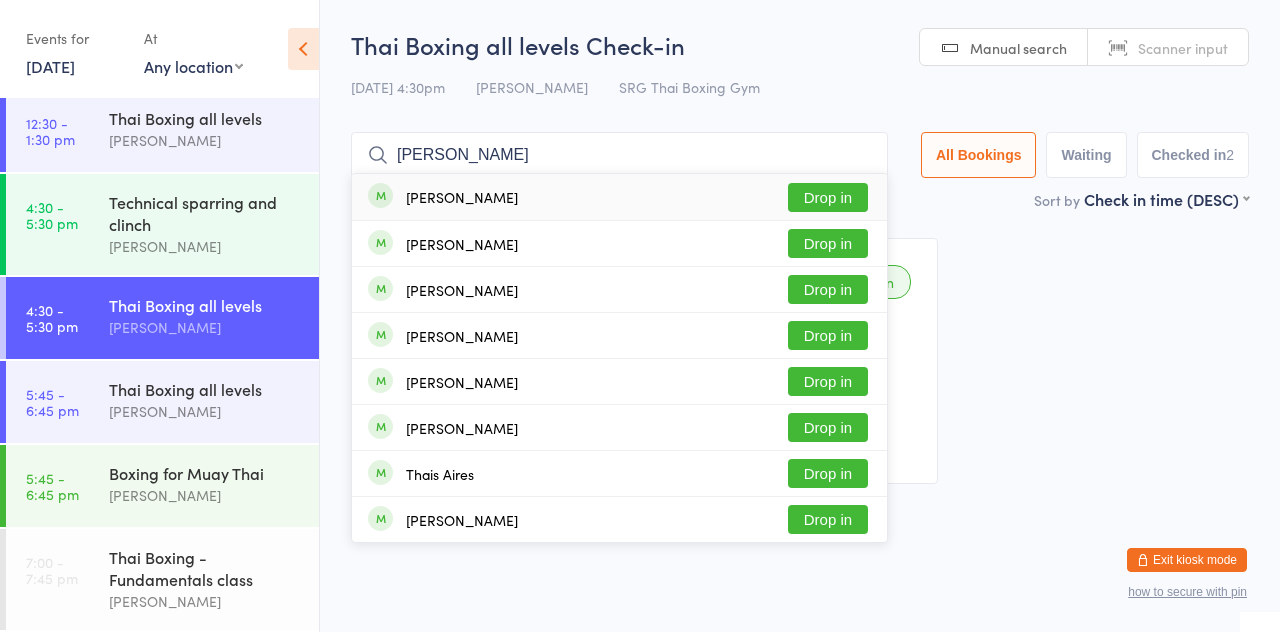 click on "Drop in" at bounding box center (828, 197) 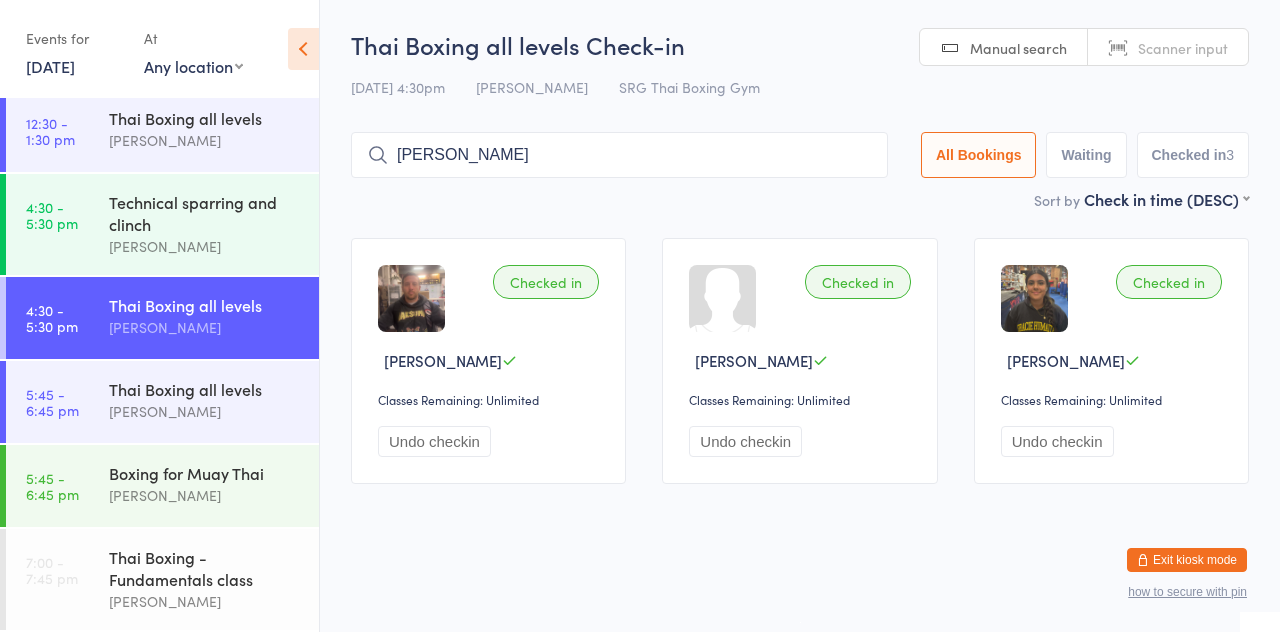 type on "[PERSON_NAME]" 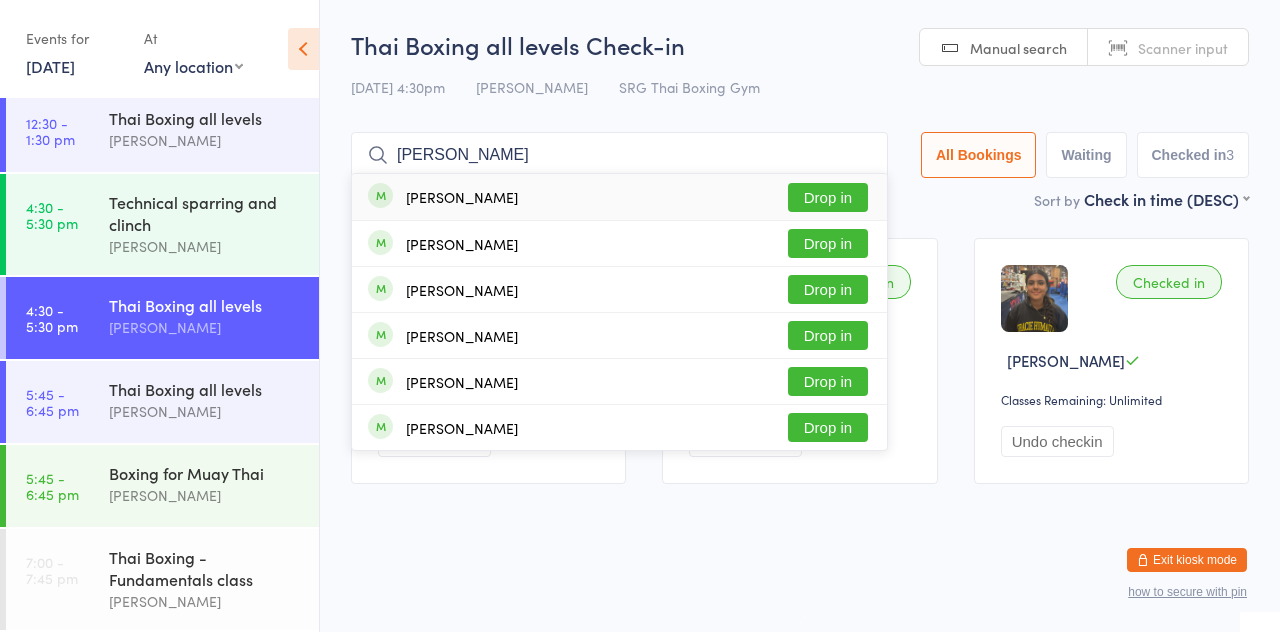click on "[PERSON_NAME]" at bounding box center [462, 197] 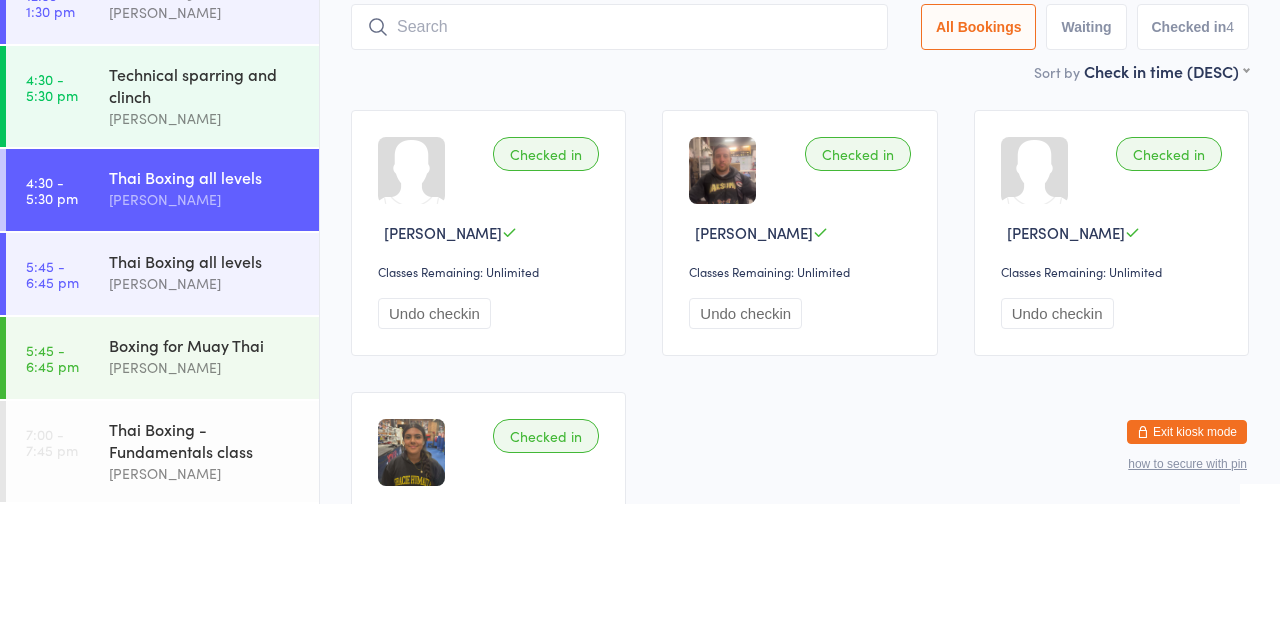 type on "R" 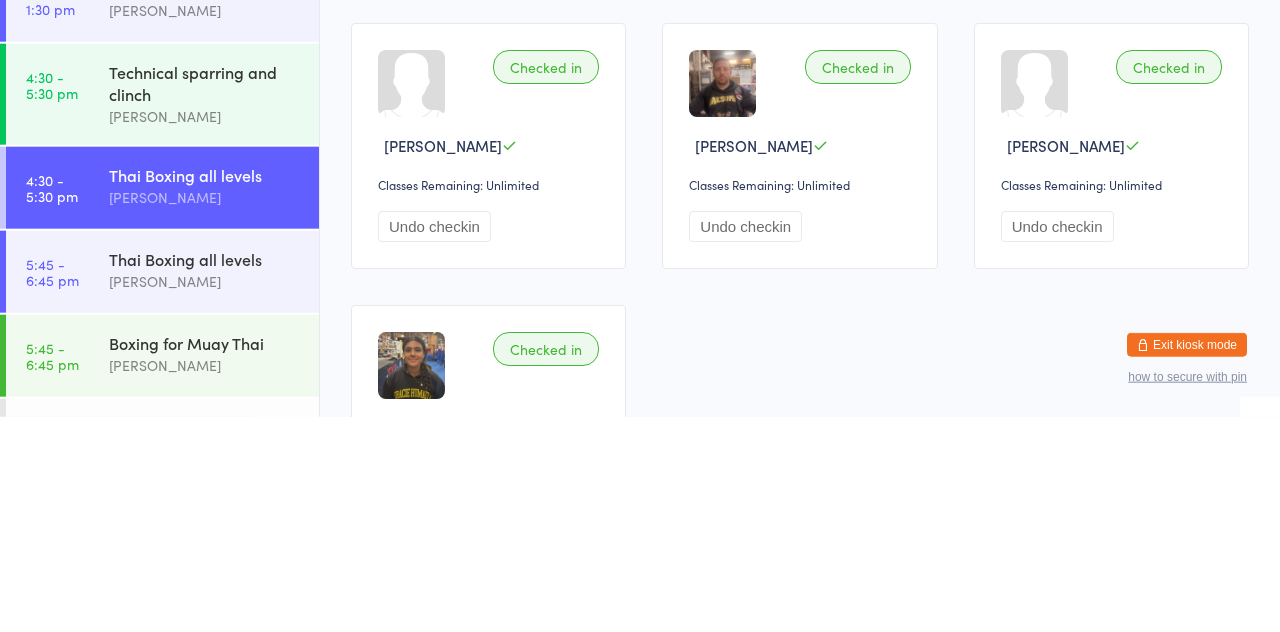 scroll, scrollTop: 130, scrollLeft: 0, axis: vertical 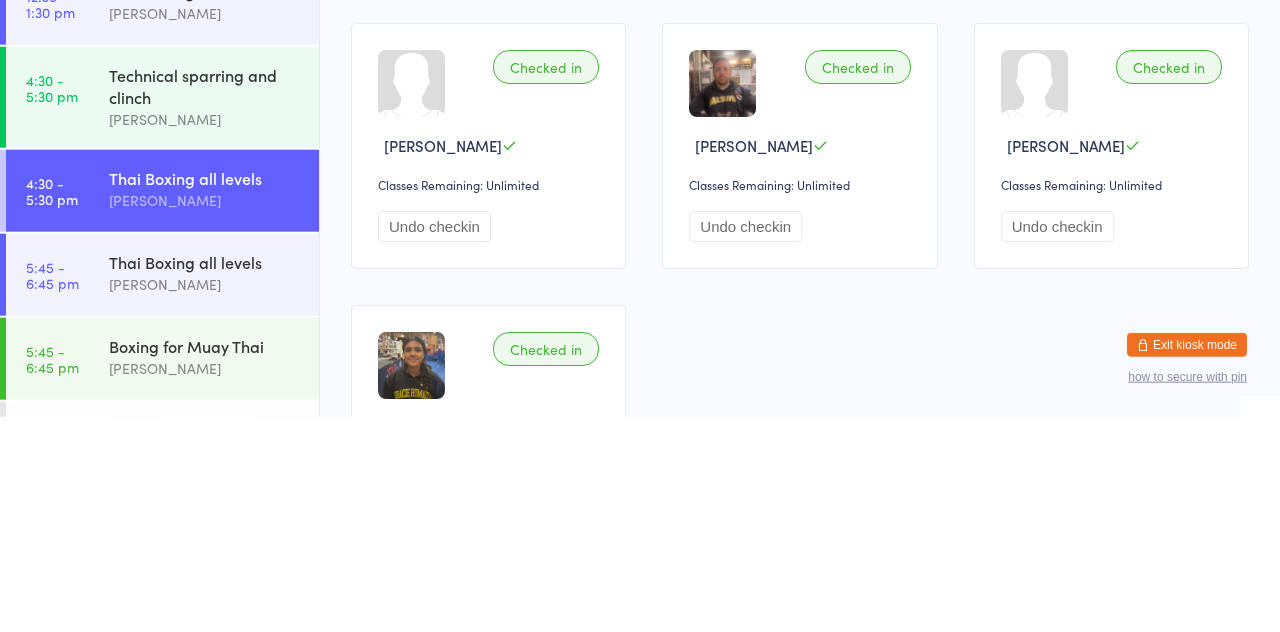 click on "4:30 - 5:30 pm" at bounding box center [52, 406] 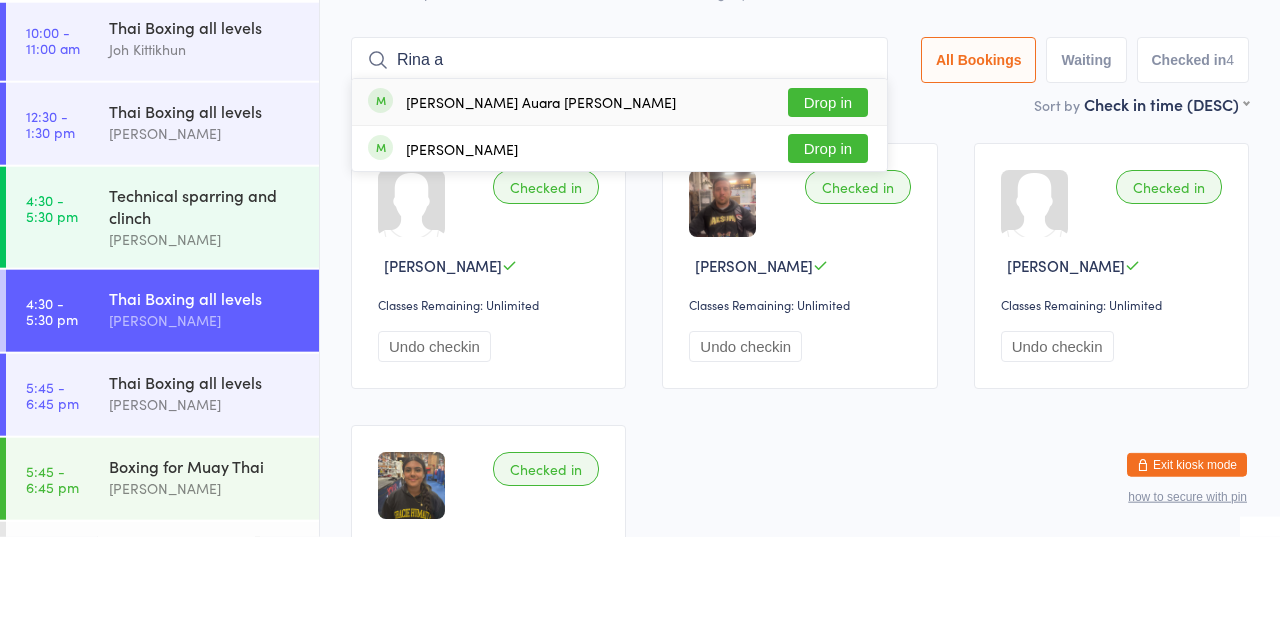 type on "Rina a" 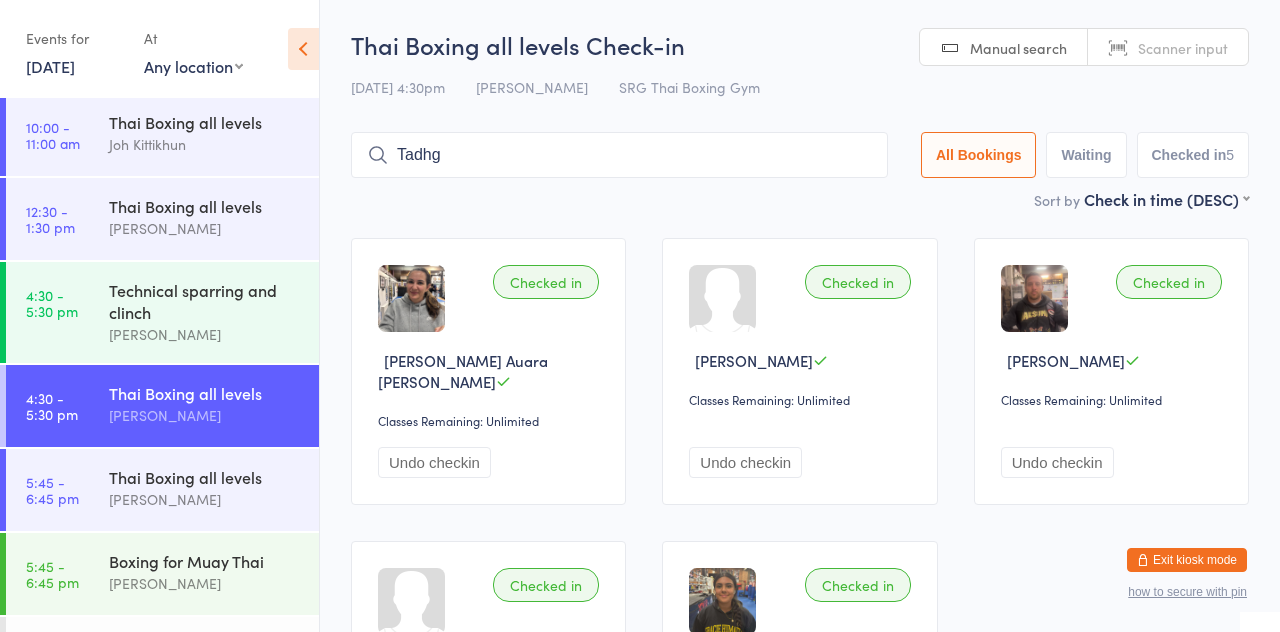 type on "Tadhg" 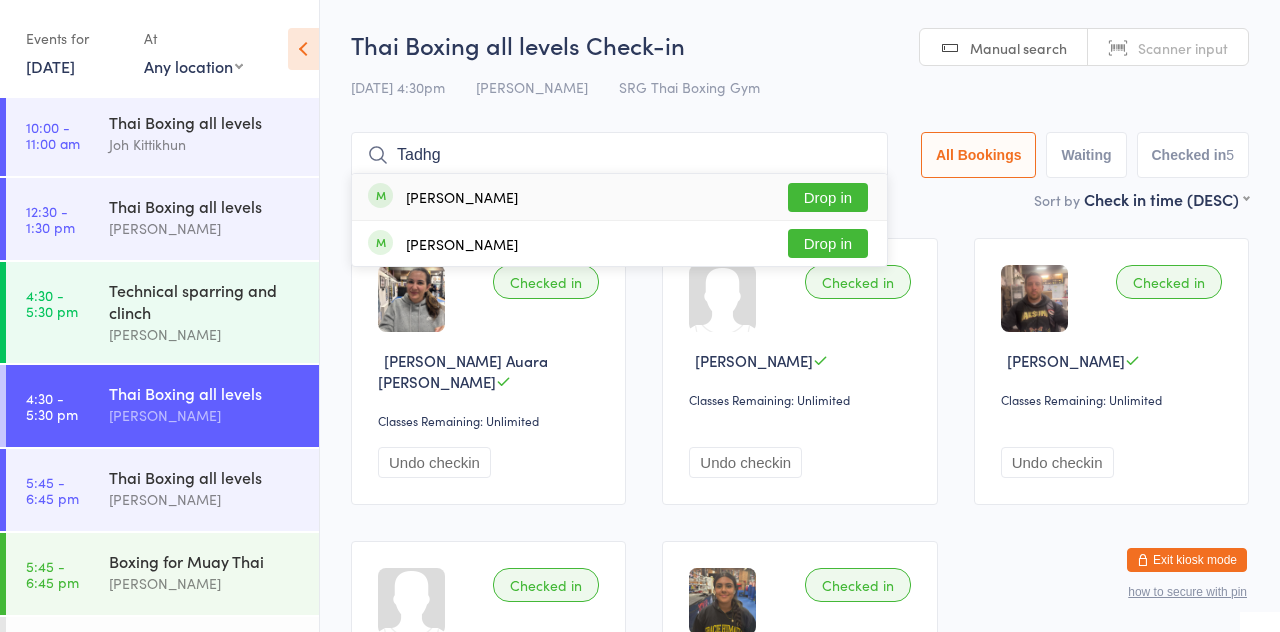 click on "Drop in" at bounding box center [828, 197] 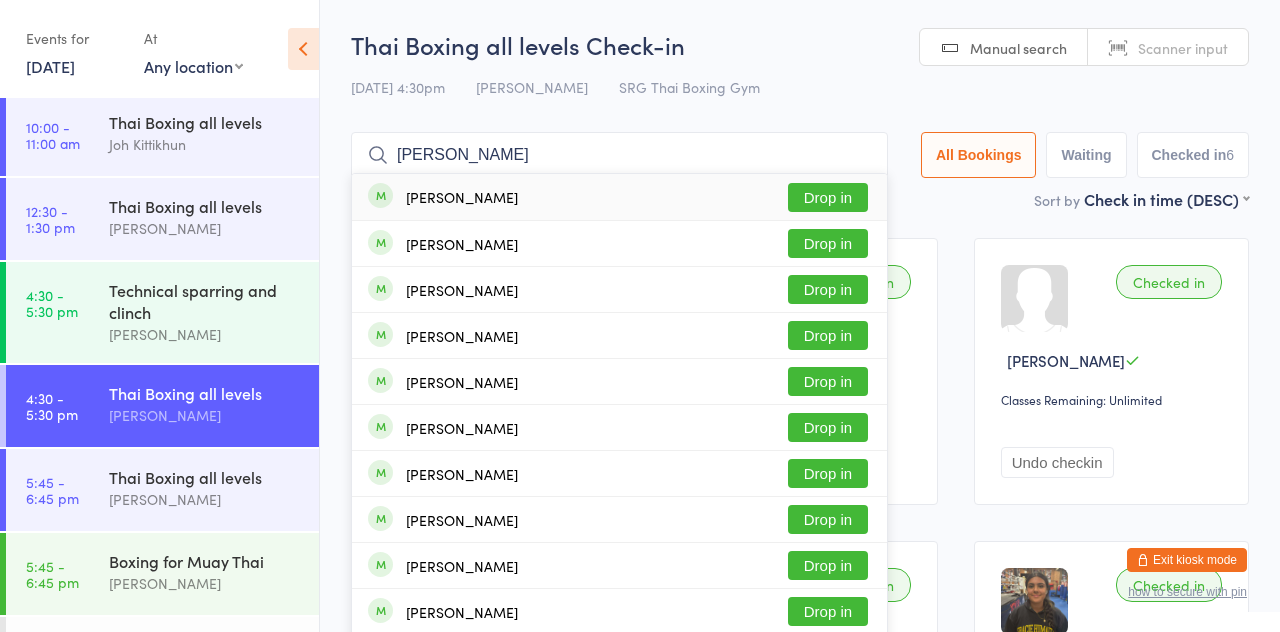 type on "[PERSON_NAME]" 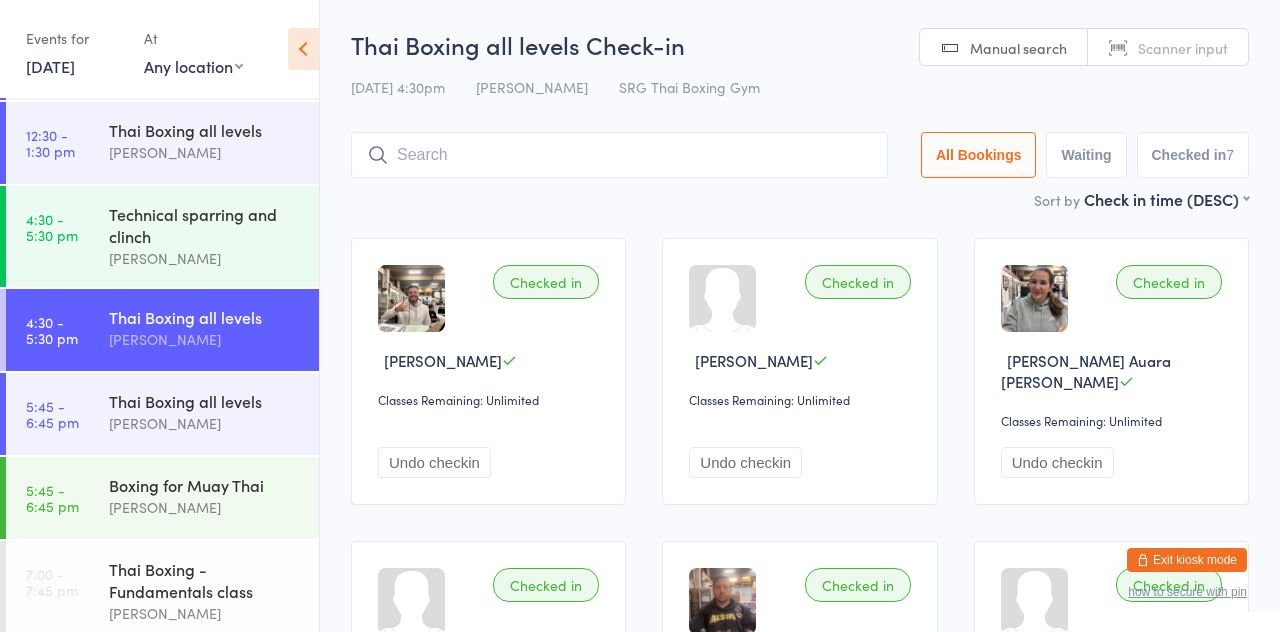 scroll, scrollTop: 218, scrollLeft: 0, axis: vertical 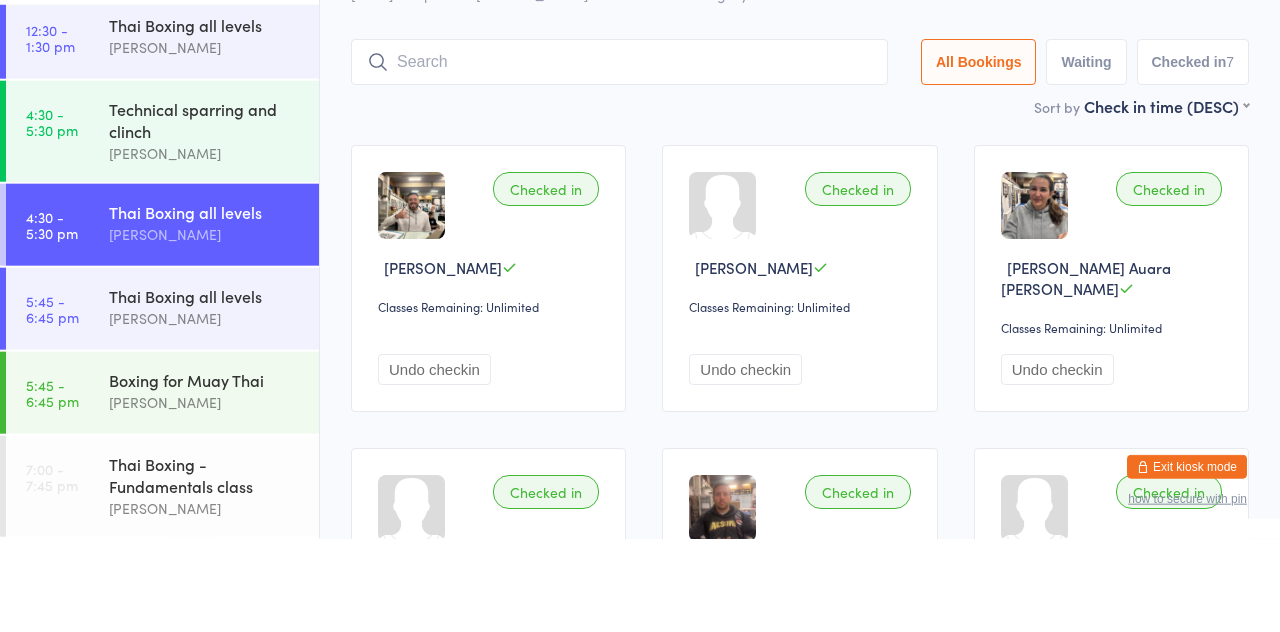 click on "[PERSON_NAME]" at bounding box center (205, 327) 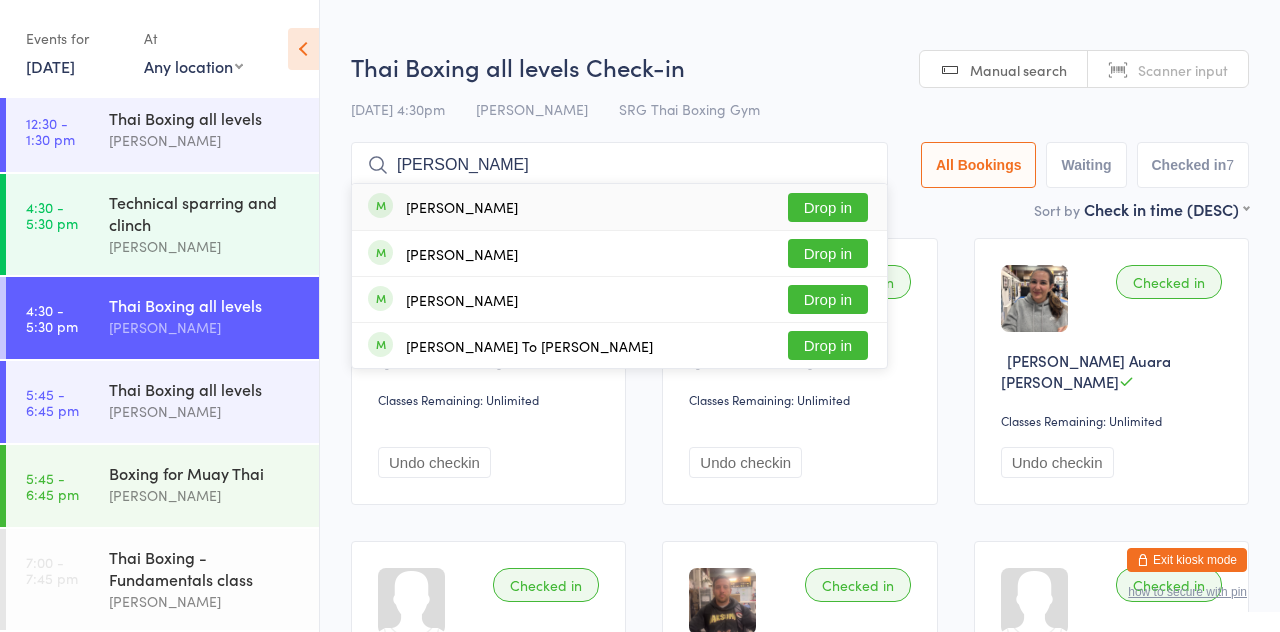type on "[PERSON_NAME]" 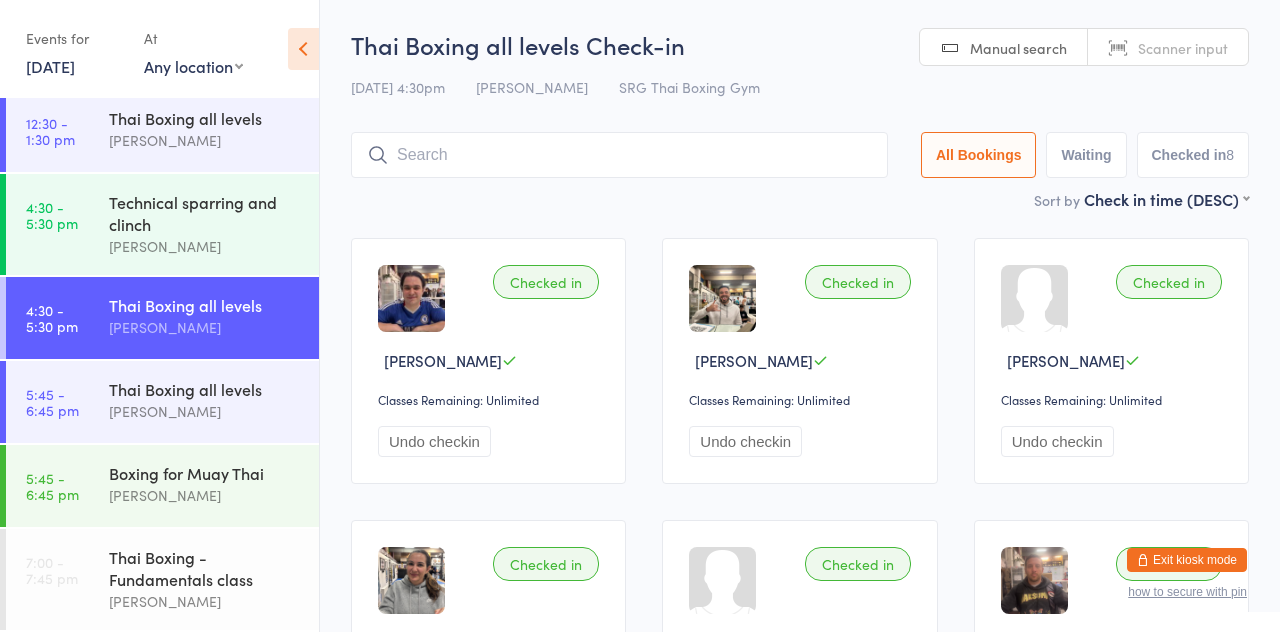 click on "Thai Boxing all levels Check-in" at bounding box center (800, 44) 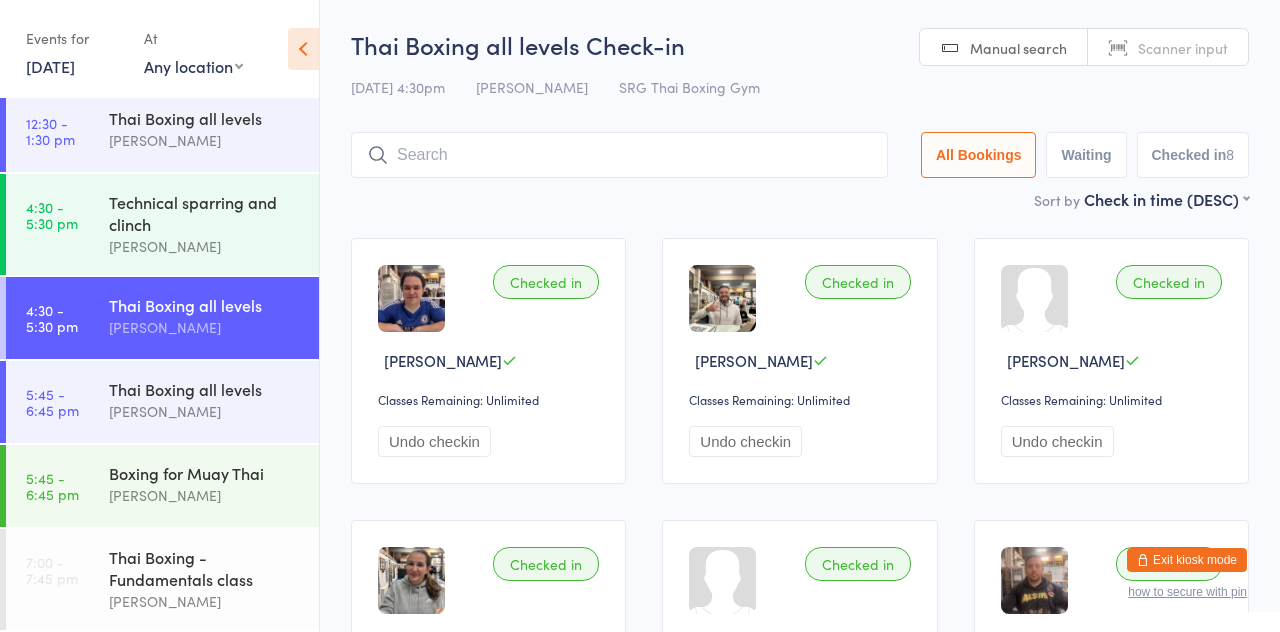 click on "Thai Boxing all levels [PERSON_NAME]" at bounding box center [214, 400] 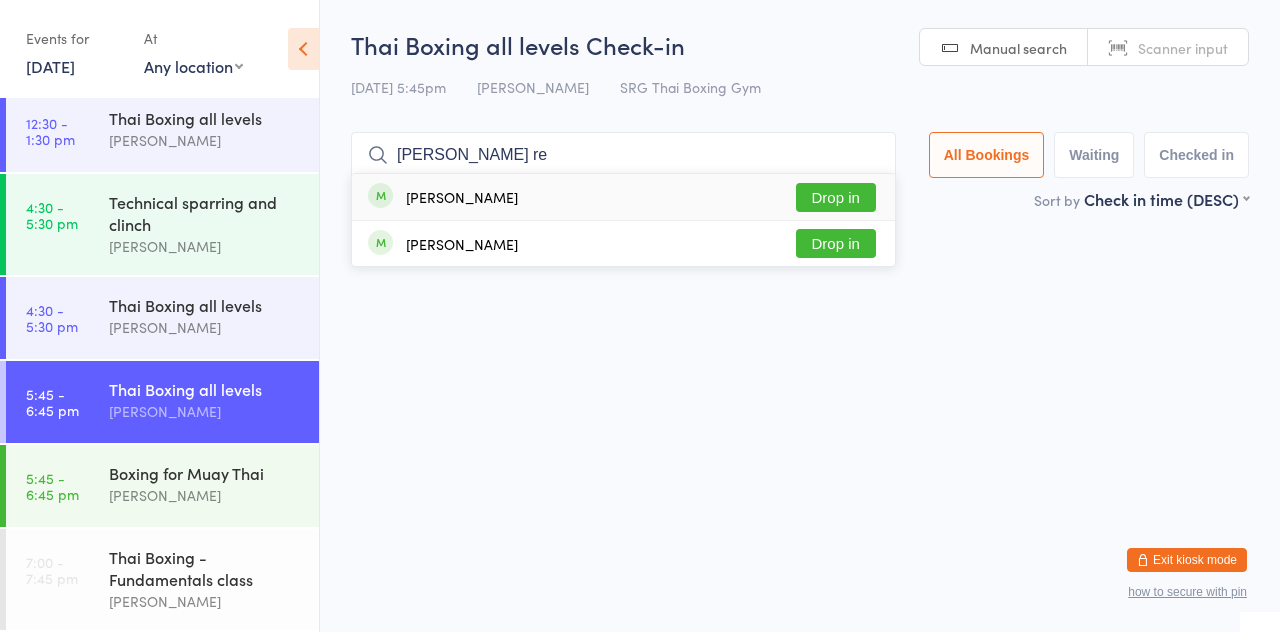 type on "[PERSON_NAME] re" 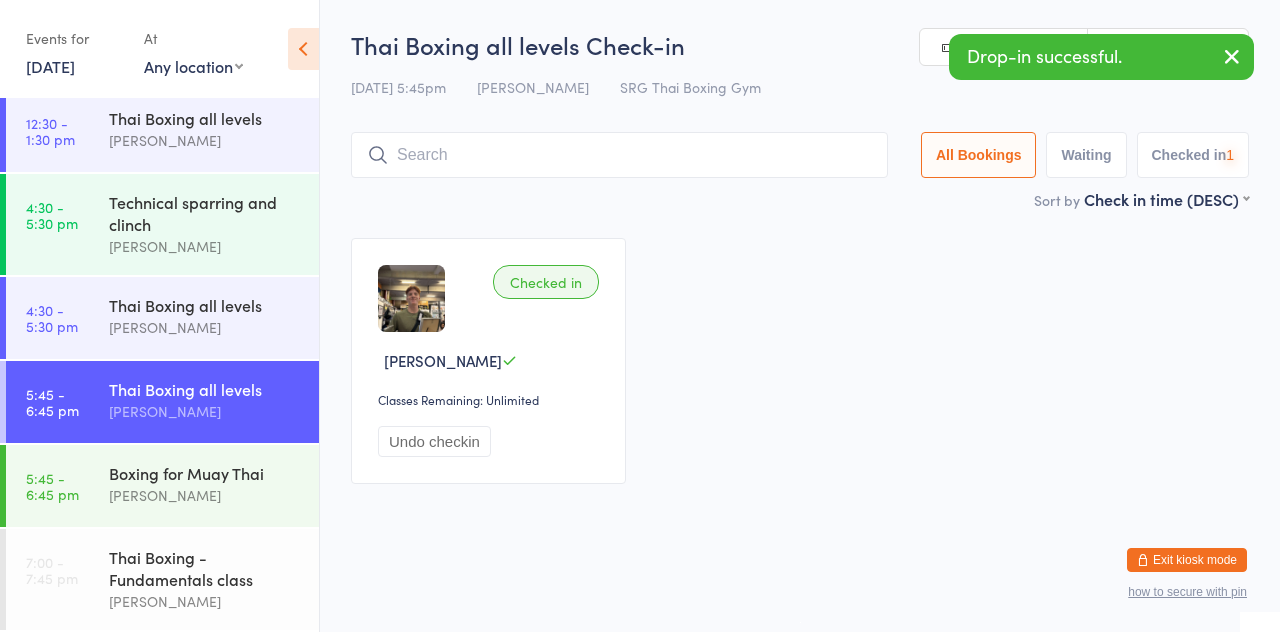 click on "Thai Boxing all levels Check-in [DATE] 5:45pm  [PERSON_NAME]  SRG Thai Boxing Gym  Manual search Scanner input All Bookings Waiting  Checked in  1" at bounding box center (800, 108) 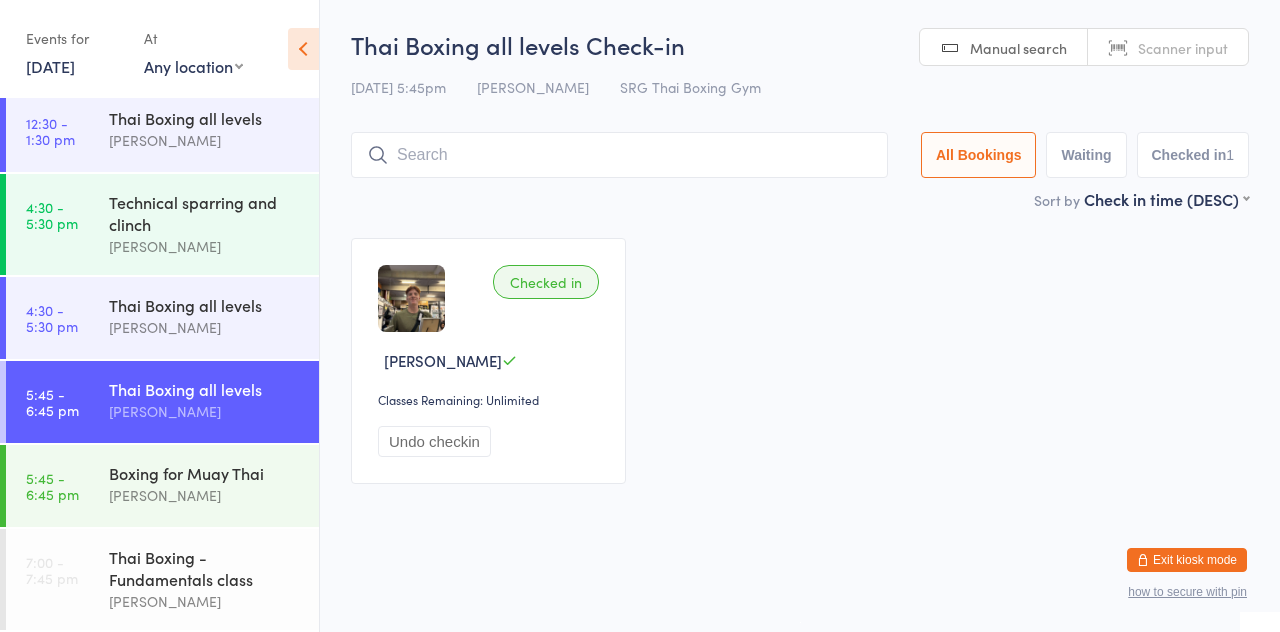 click on "Sort by   Check in time (DESC) First name (ASC) First name (DESC) Last name (ASC) Last name (DESC) Check in time (ASC) Check in time (DESC) Rank (ASC) Rank (DESC)" at bounding box center [800, 199] 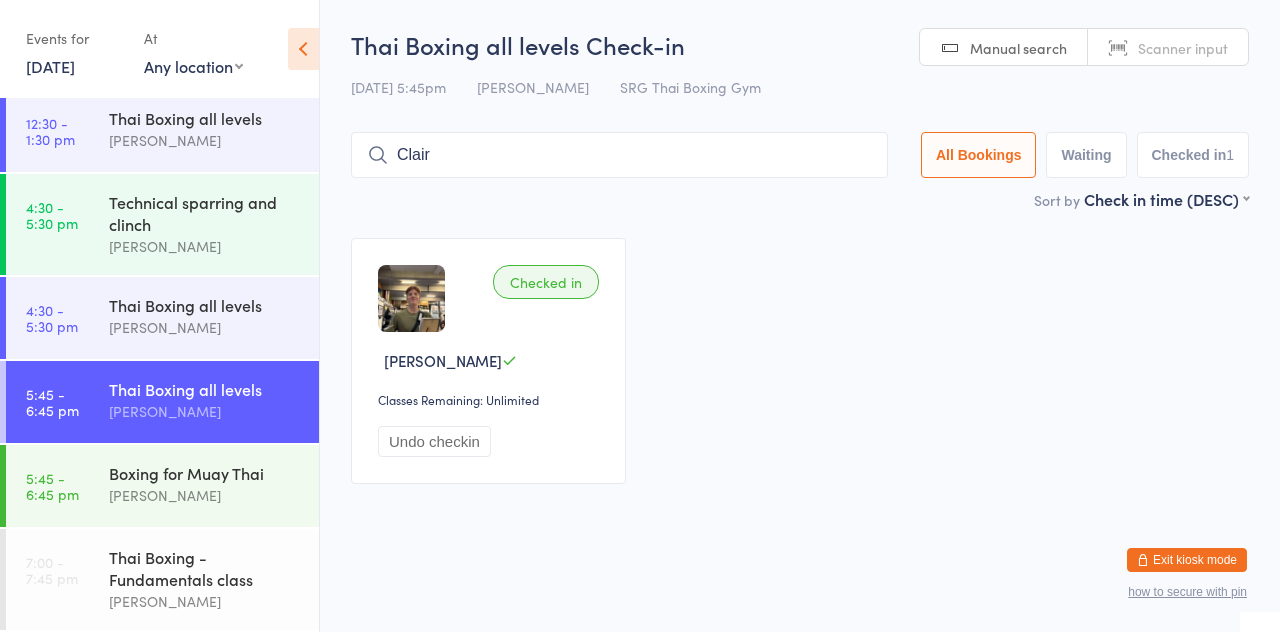 type on "[PERSON_NAME]" 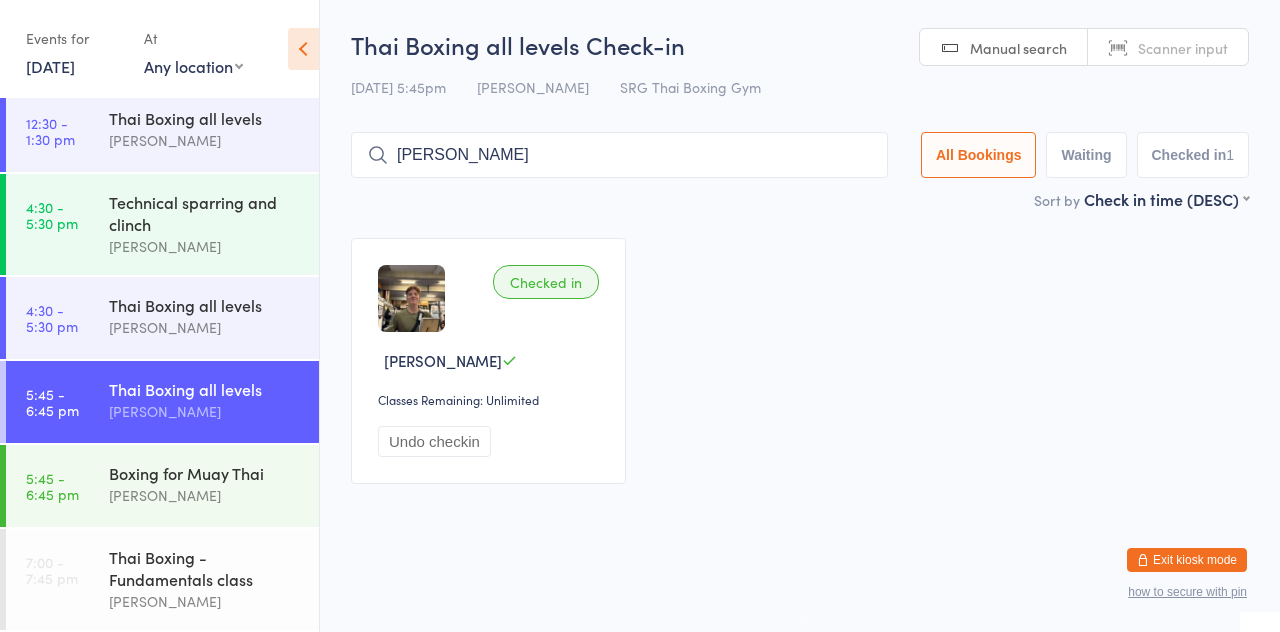 click on "[PERSON_NAME]" at bounding box center [619, 155] 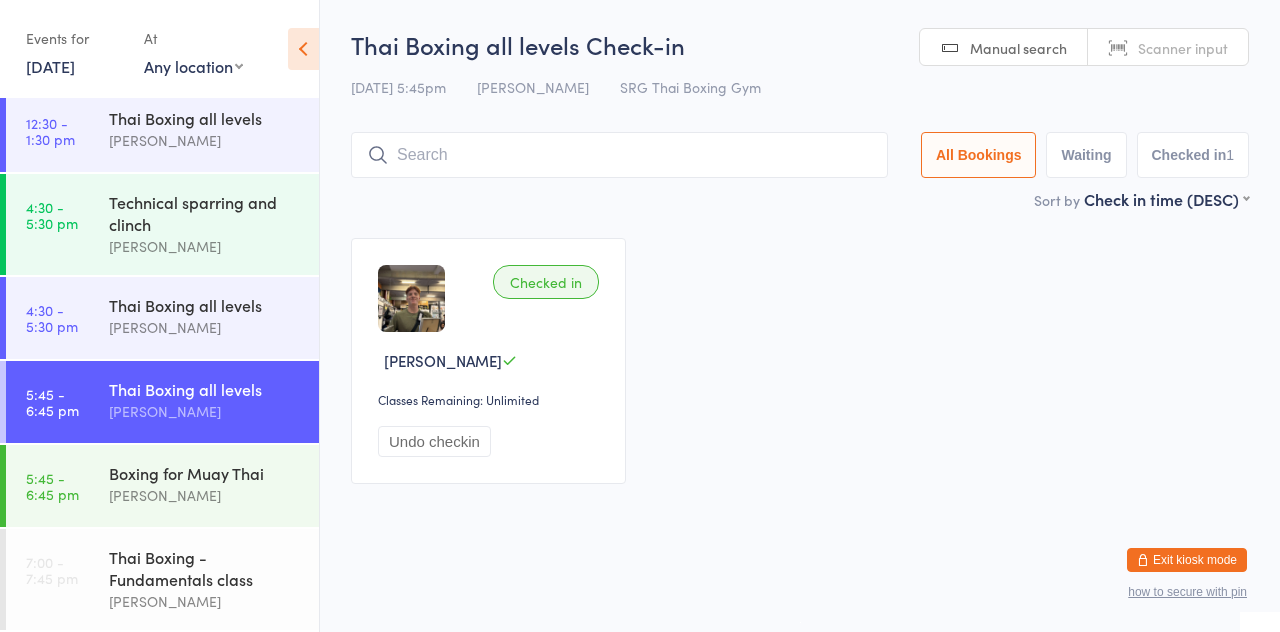 click at bounding box center [619, 155] 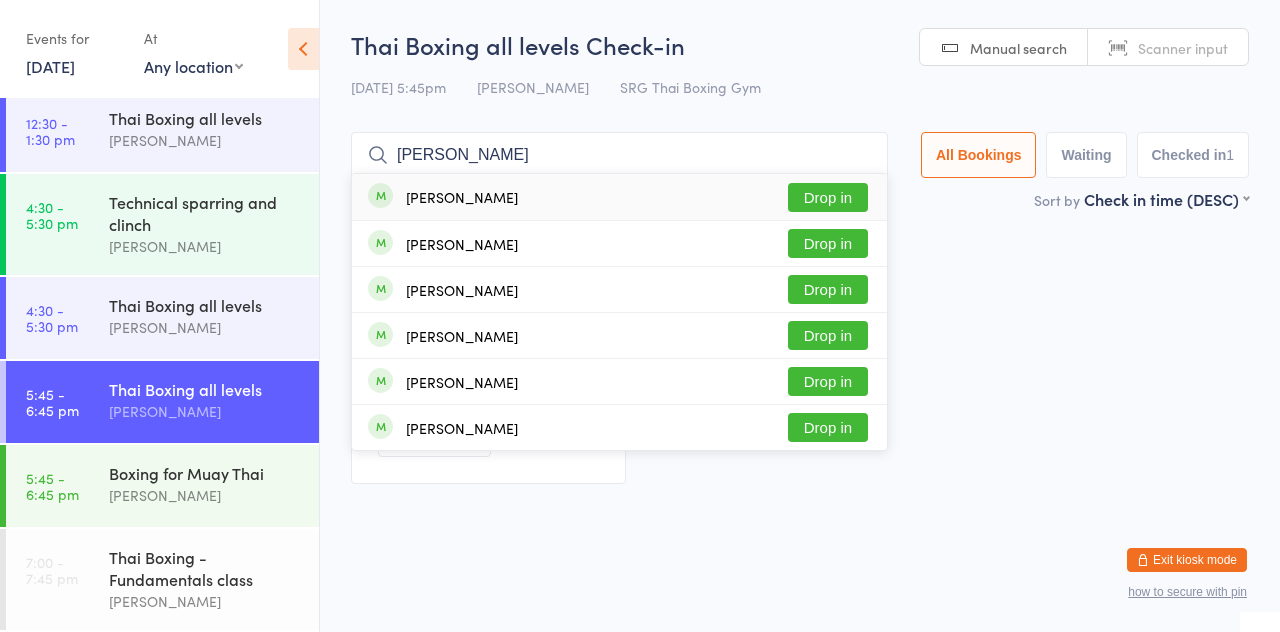 type on "[PERSON_NAME]" 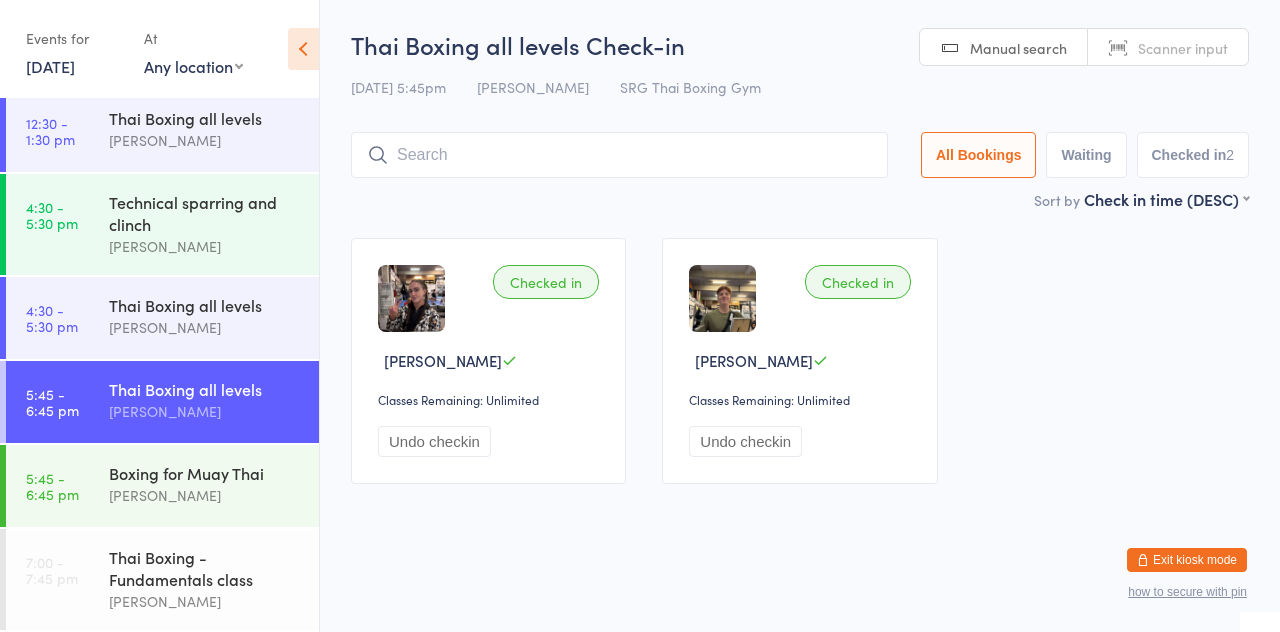 click on "Thai Boxing all levels" at bounding box center (205, 389) 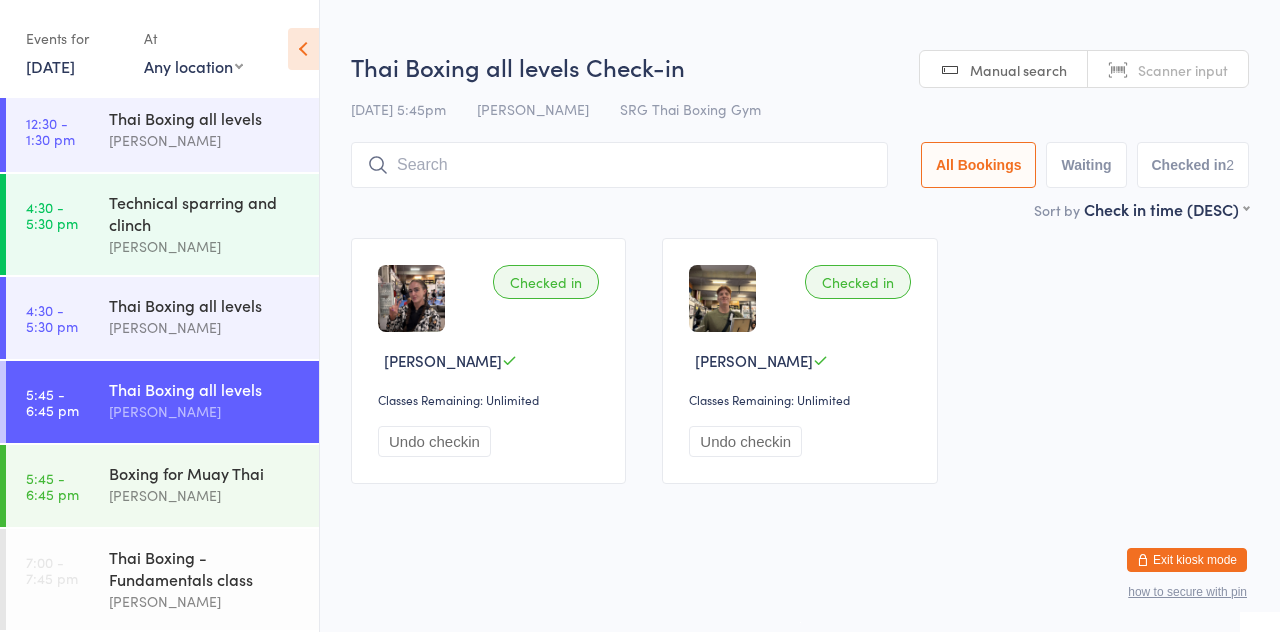click at bounding box center [619, 165] 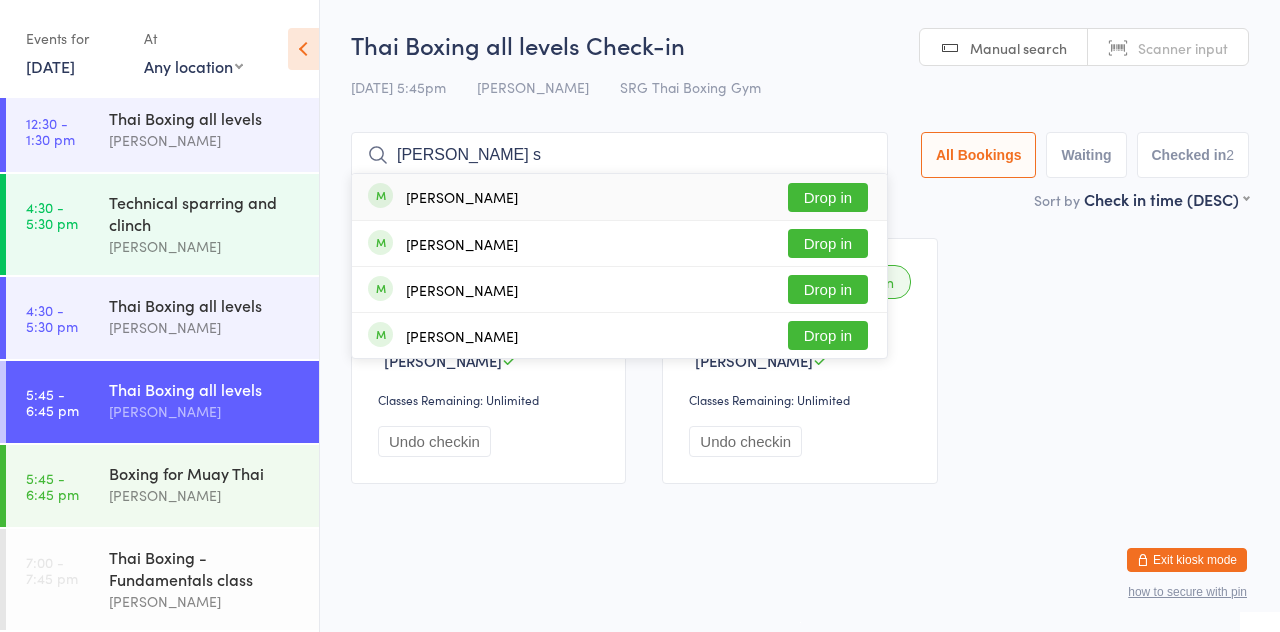 type on "[PERSON_NAME] s" 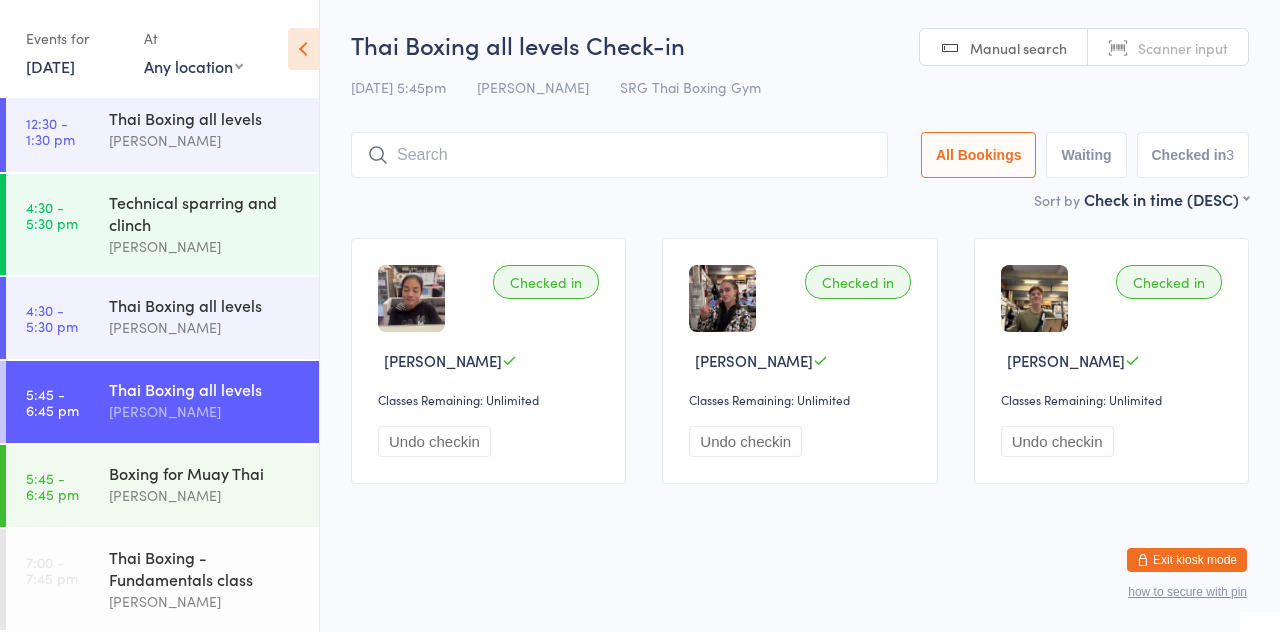 click on "Checked in [PERSON_NAME]  Classes Remaining: Unlimited   Undo checkin Checked in [PERSON_NAME]  Classes Remaining: Unlimited   Undo checkin Checked in [PERSON_NAME]  Classes Remaining: Unlimited   Undo checkin" at bounding box center (800, 361) 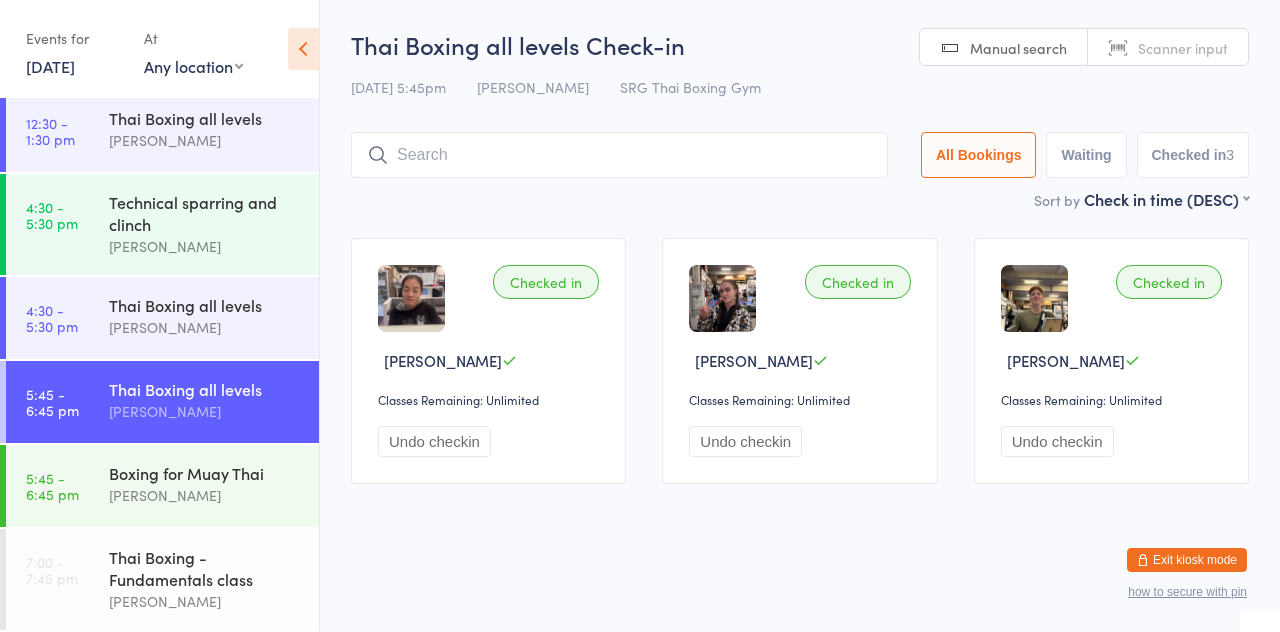 click at bounding box center [619, 155] 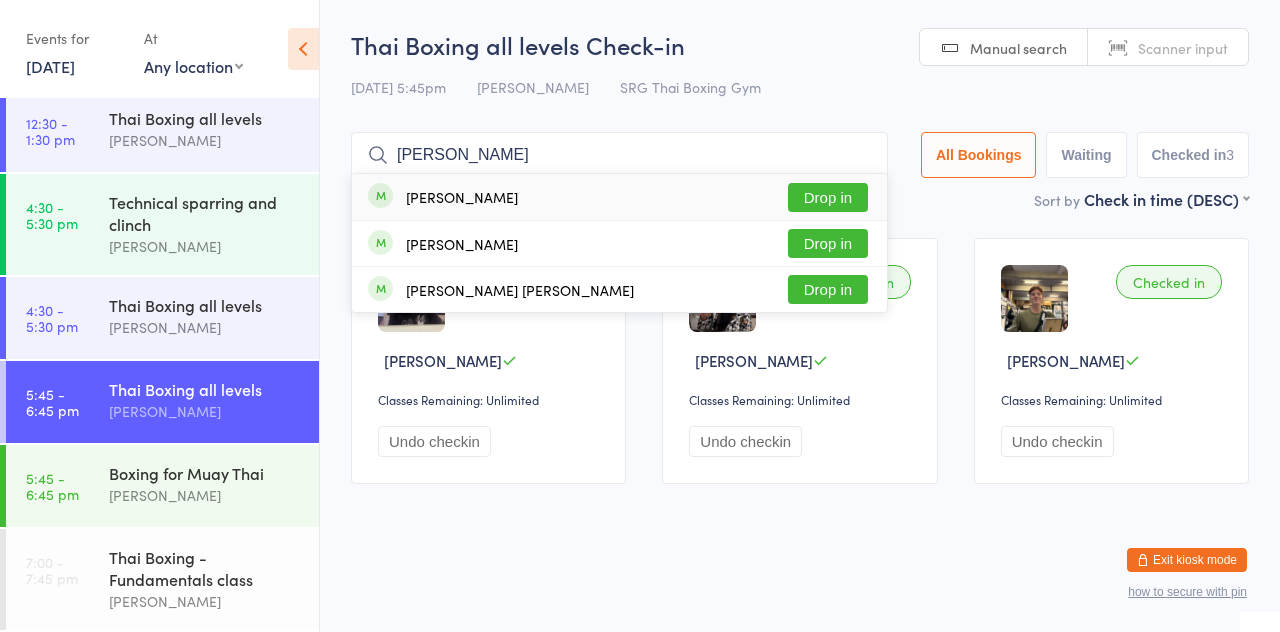 type on "[PERSON_NAME]" 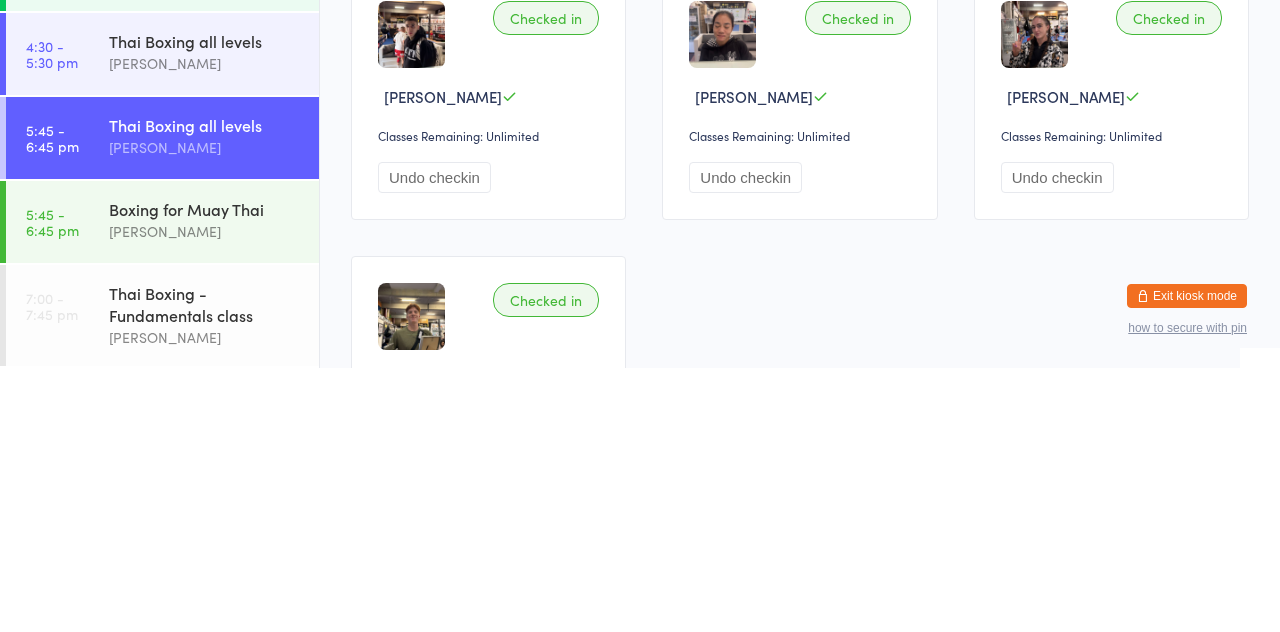 click on "[PERSON_NAME]" at bounding box center [205, 411] 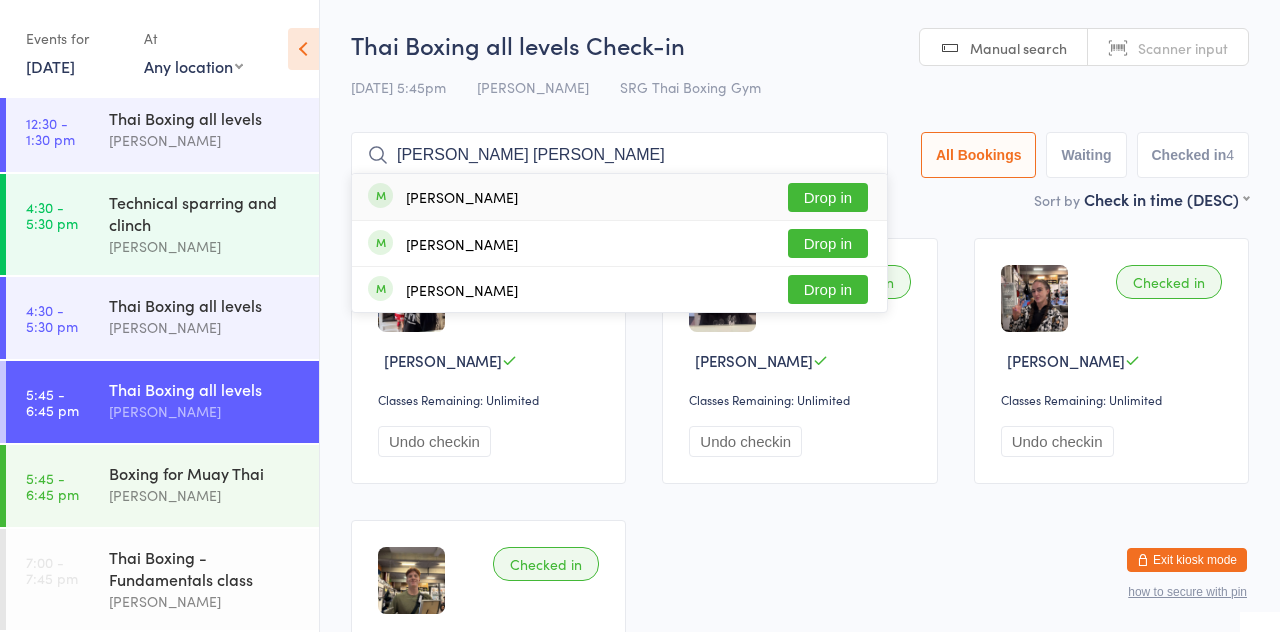 type on "[PERSON_NAME] [PERSON_NAME]" 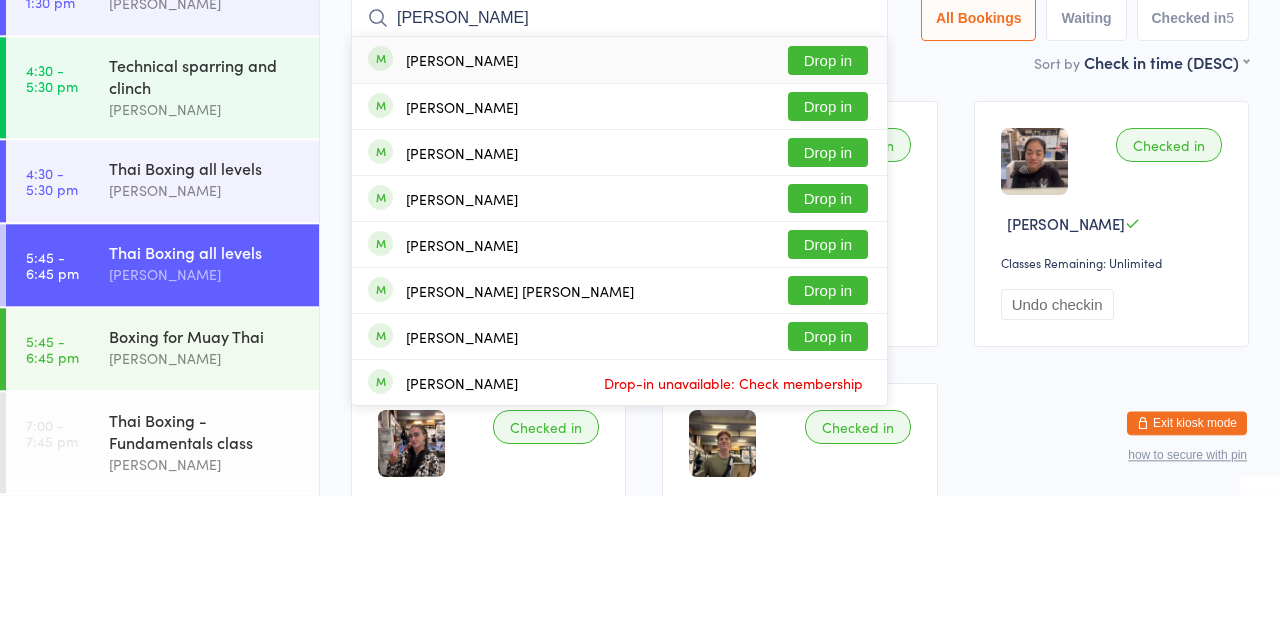 type on "[PERSON_NAME]" 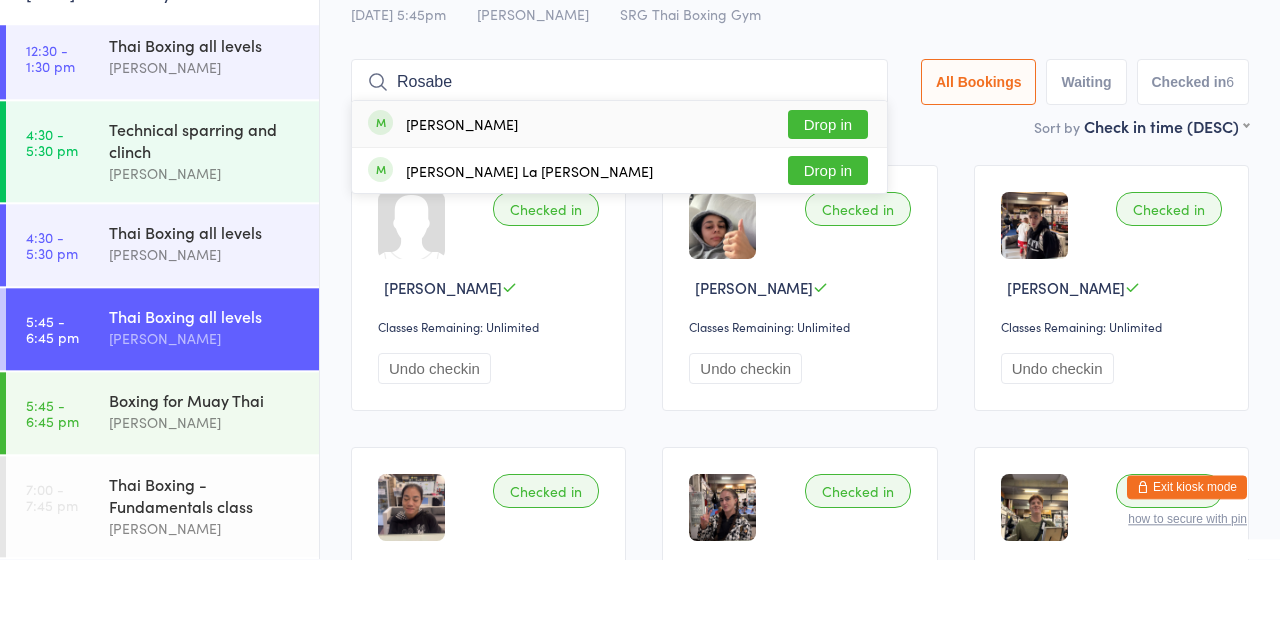 type on "Rosabe" 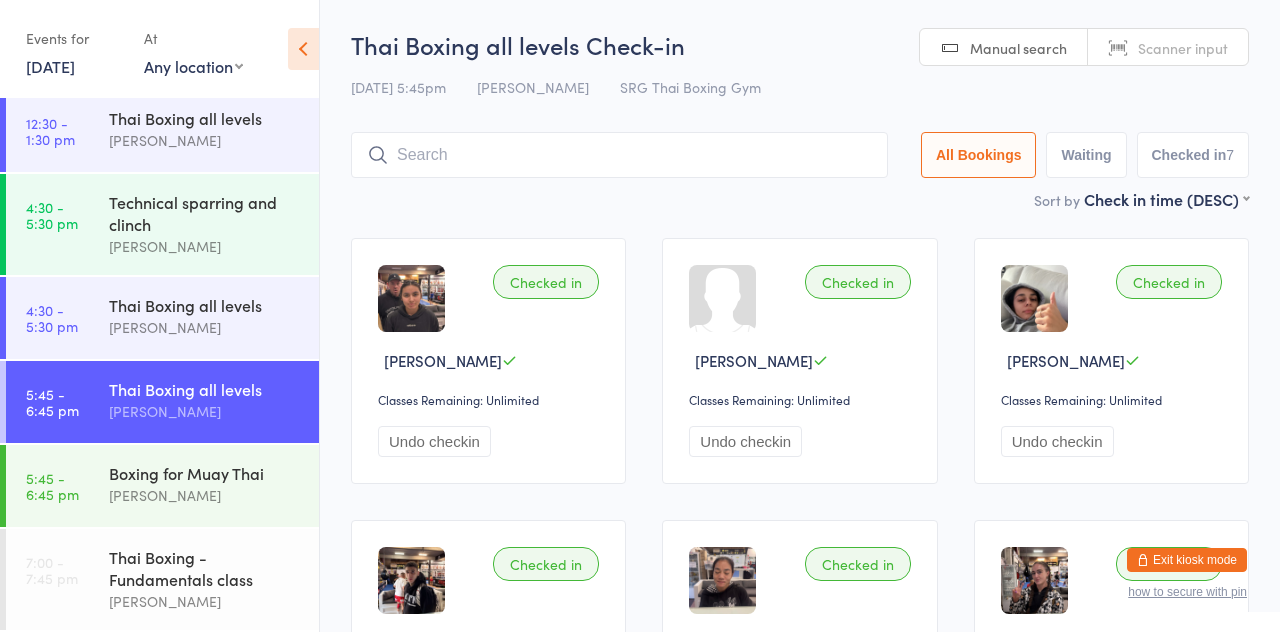 click at bounding box center [619, 155] 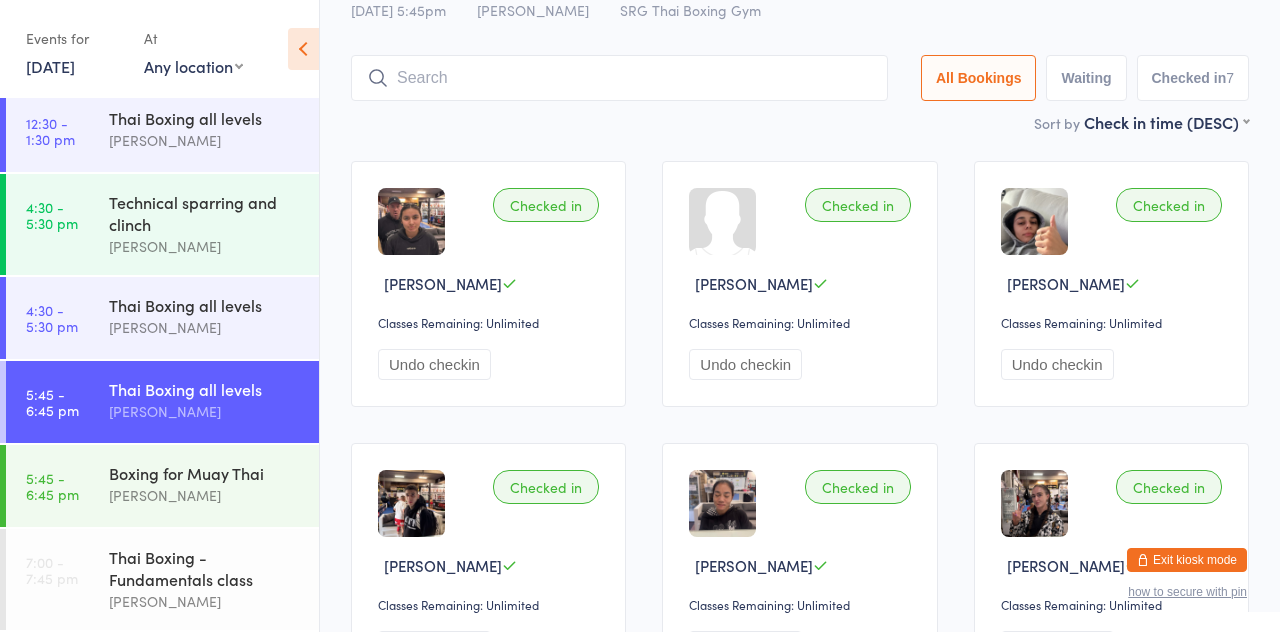 scroll, scrollTop: 133, scrollLeft: 0, axis: vertical 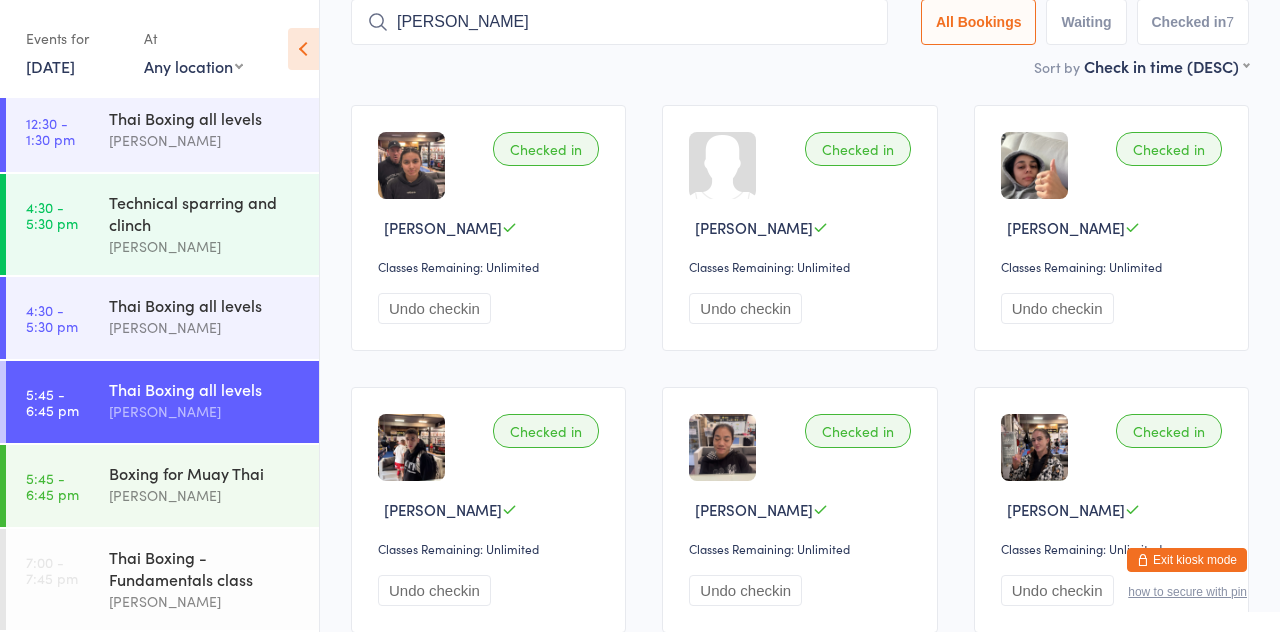 type on "[PERSON_NAME]" 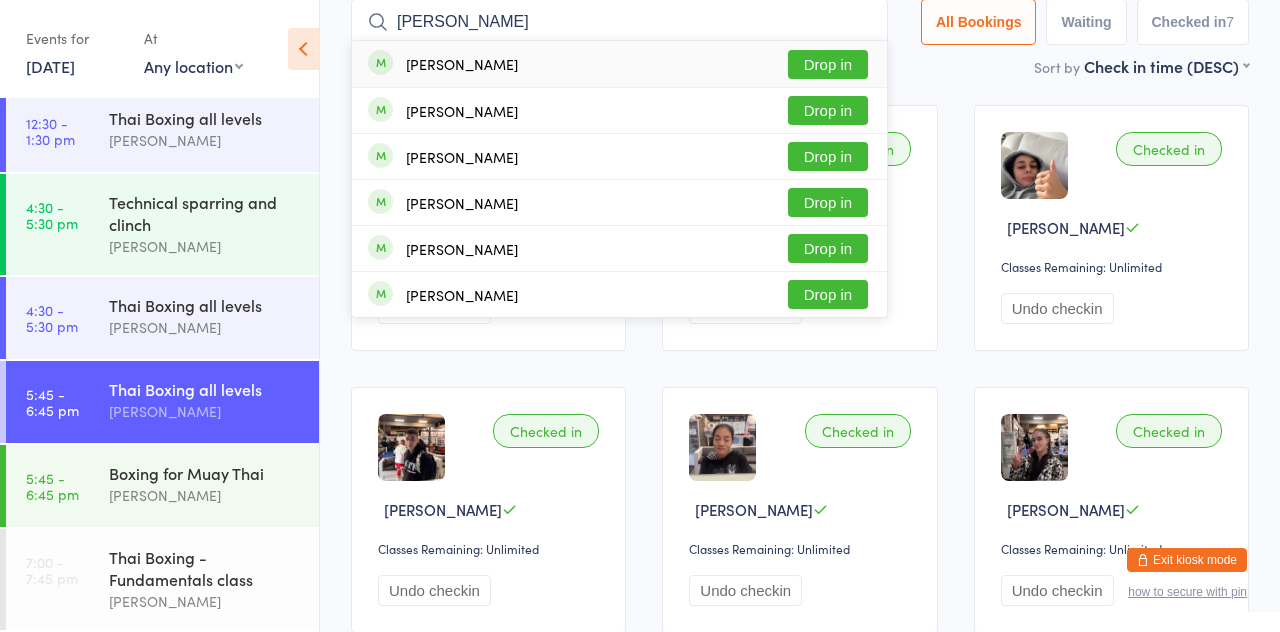 click on "Drop in" at bounding box center (828, 64) 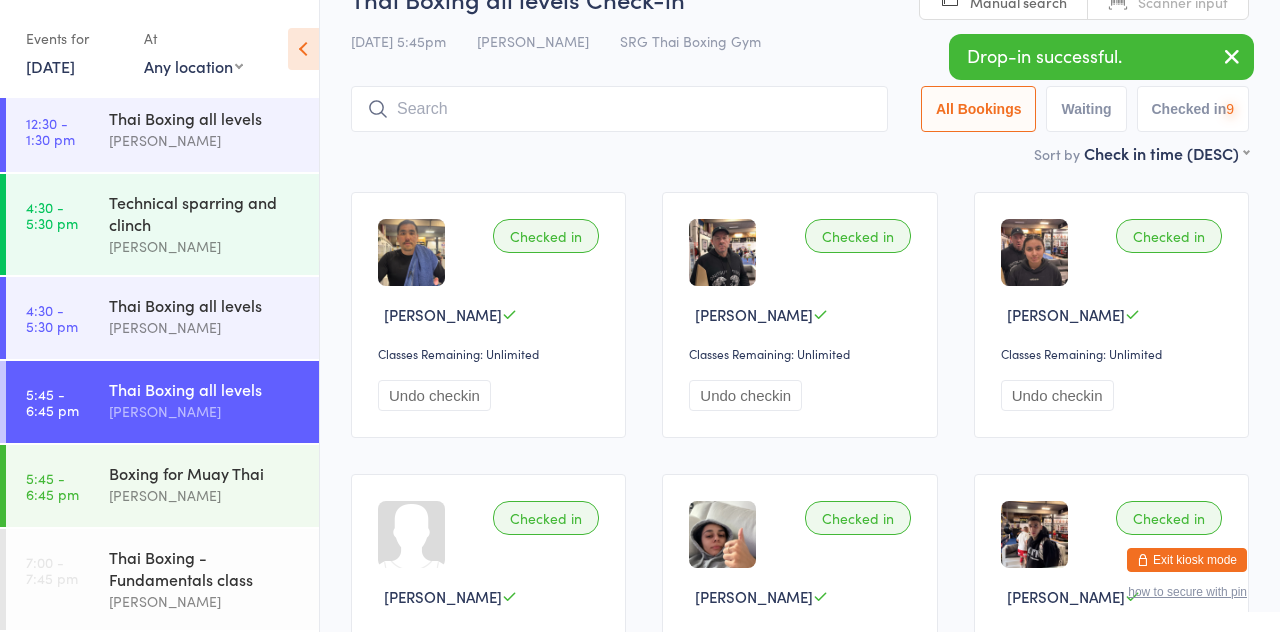 scroll, scrollTop: 26, scrollLeft: 0, axis: vertical 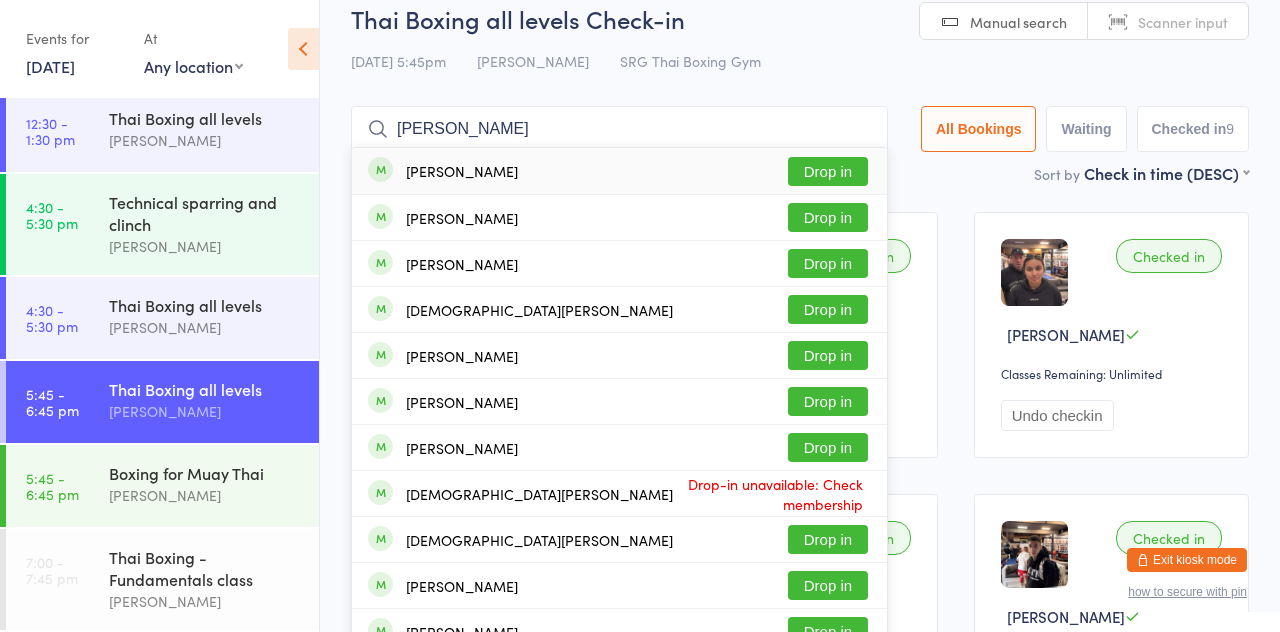 type on "[PERSON_NAME]" 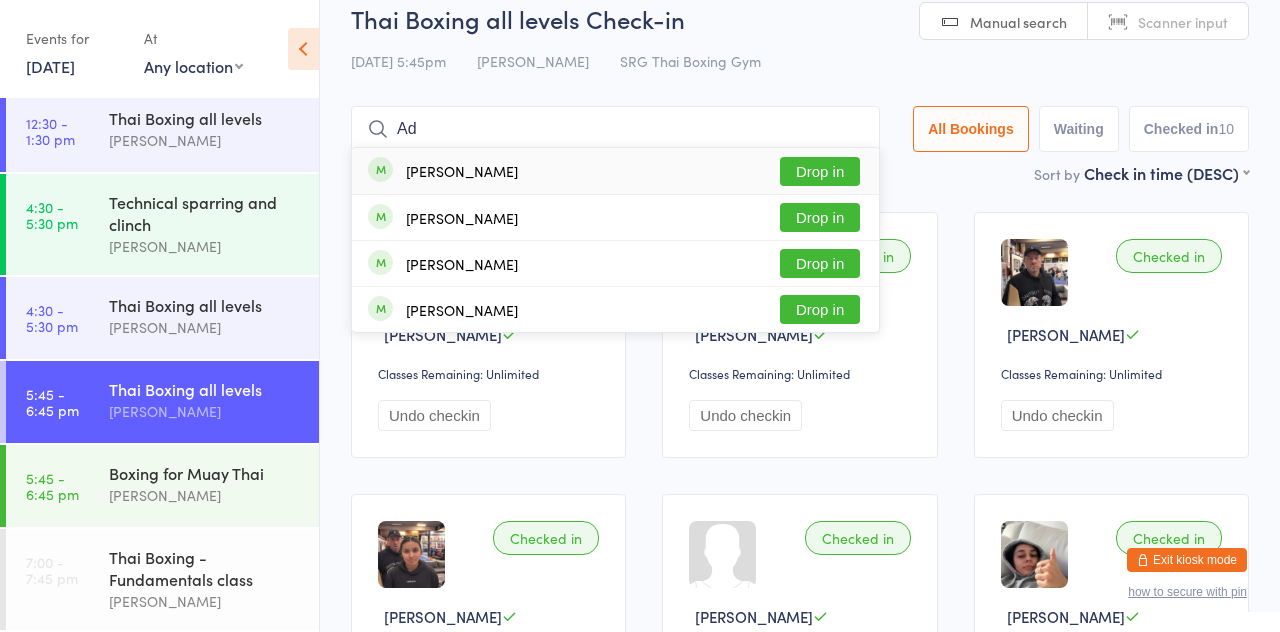 type on "A" 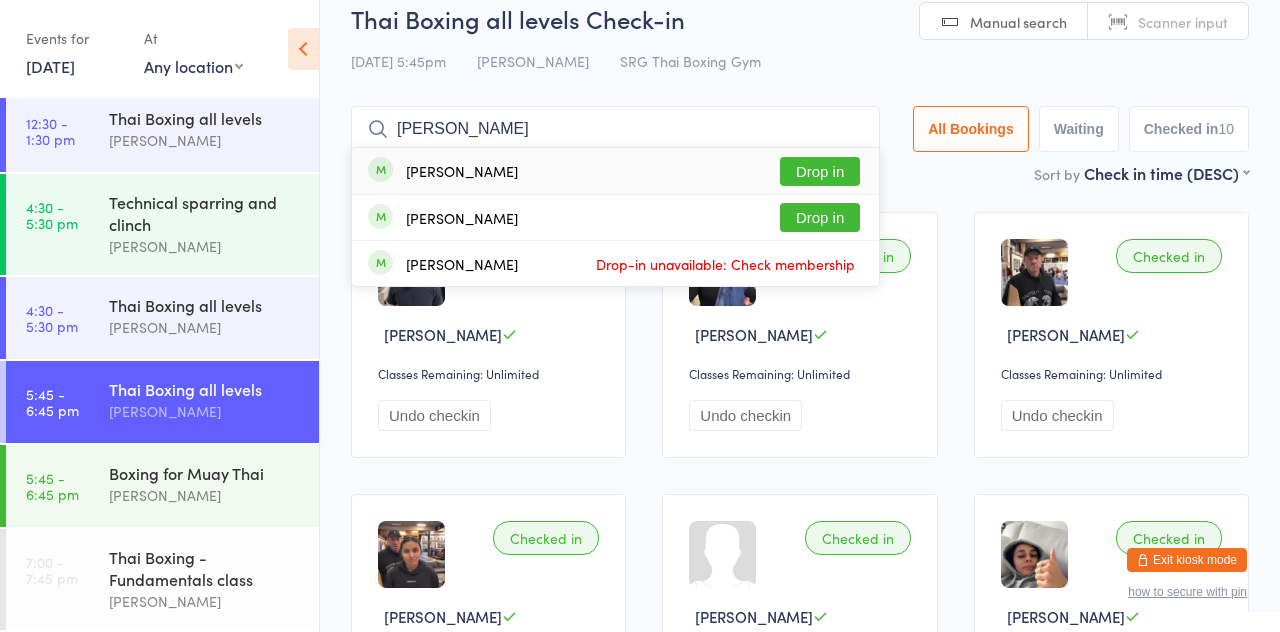 type on "[PERSON_NAME]" 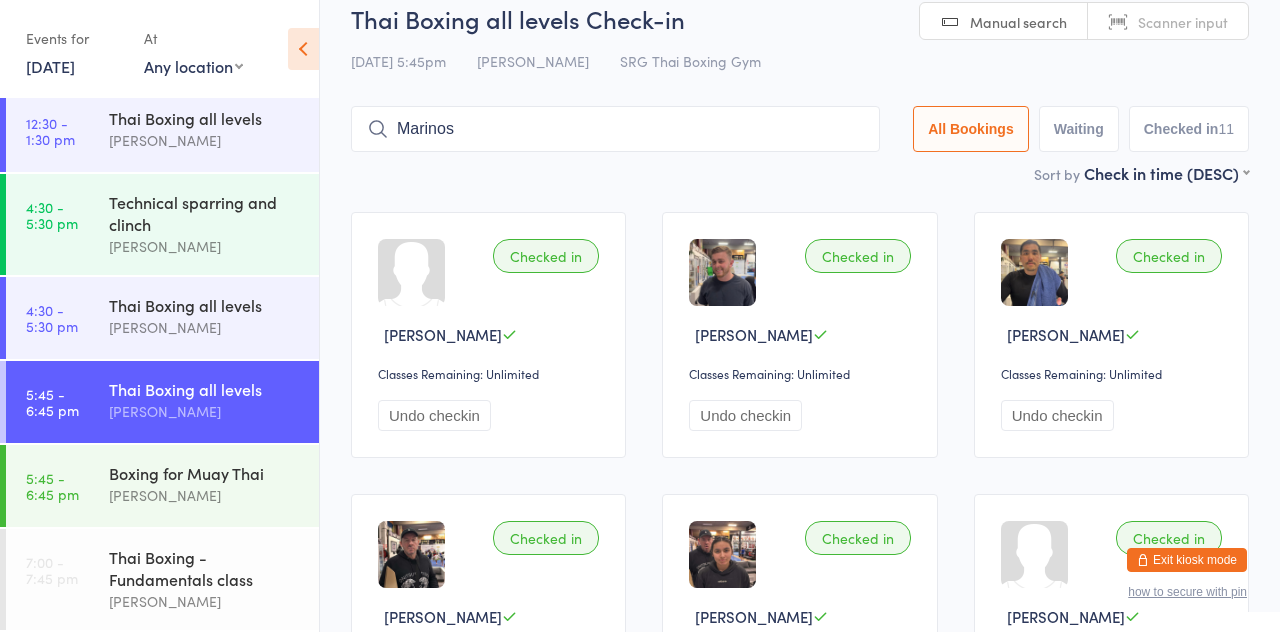 type on "Marinos" 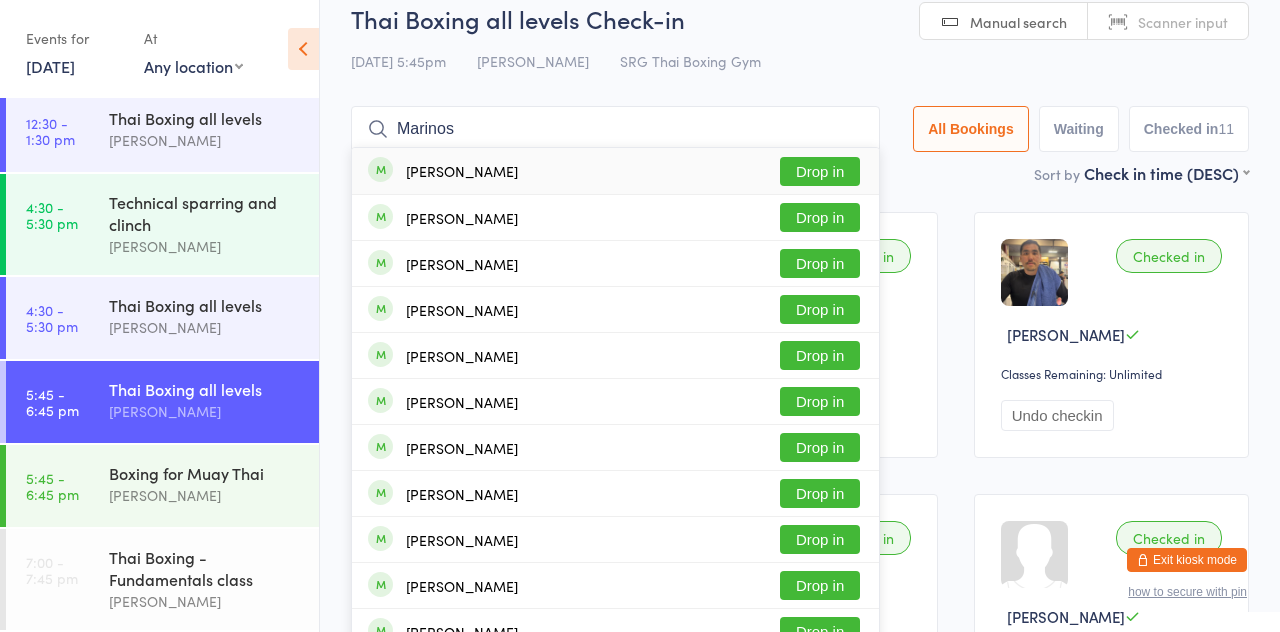 click on "Drop in" at bounding box center (820, 171) 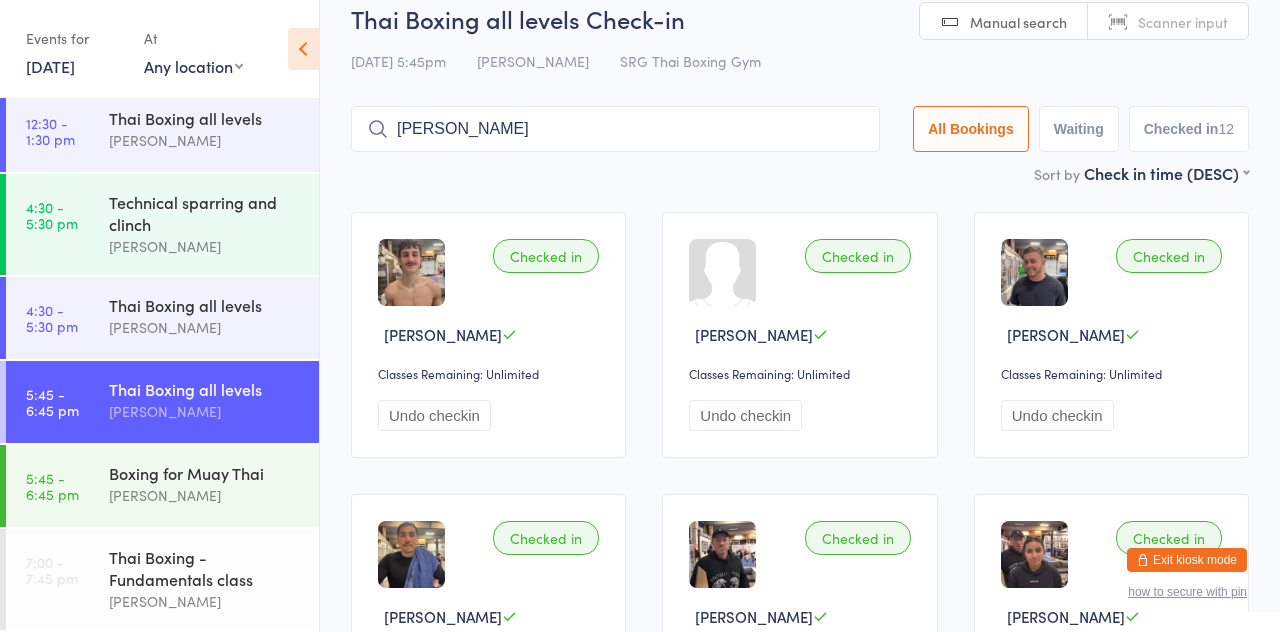 type on "[PERSON_NAME]" 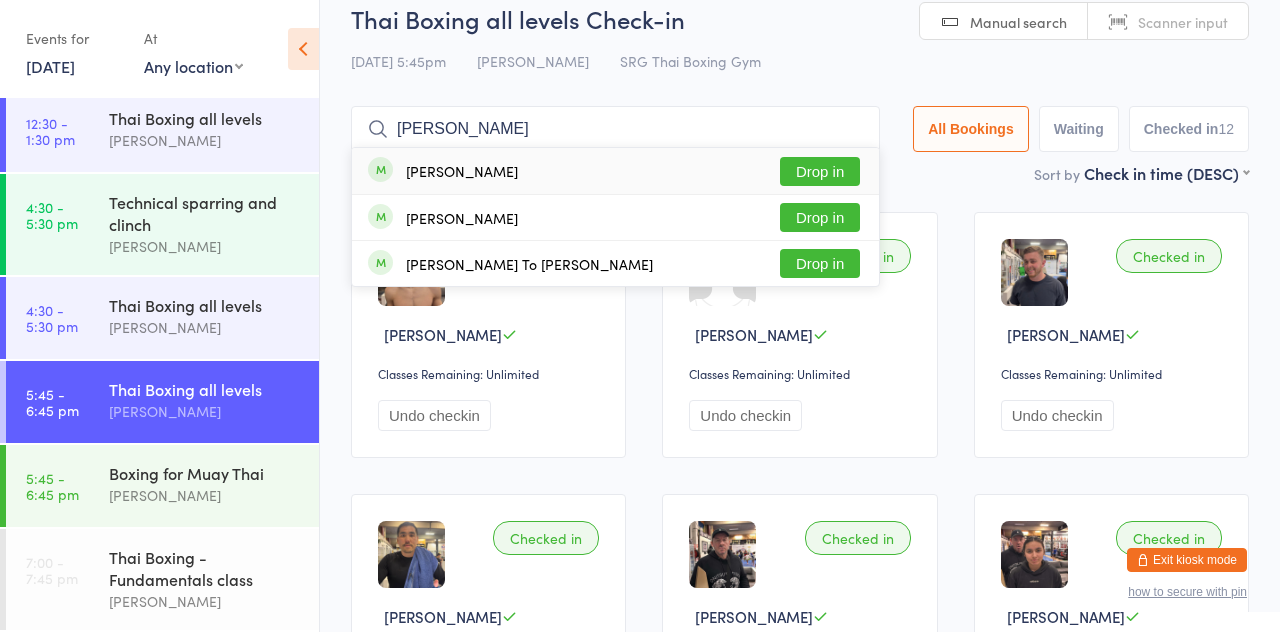click on "Drop in" at bounding box center (820, 171) 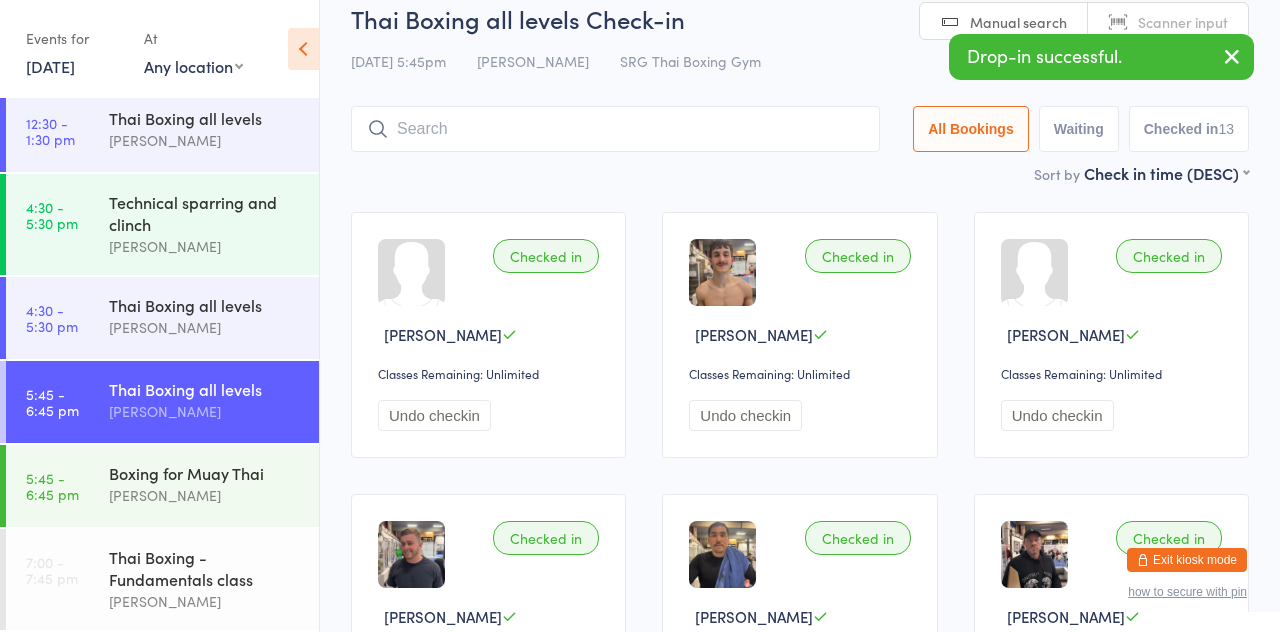 click at bounding box center (1232, 56) 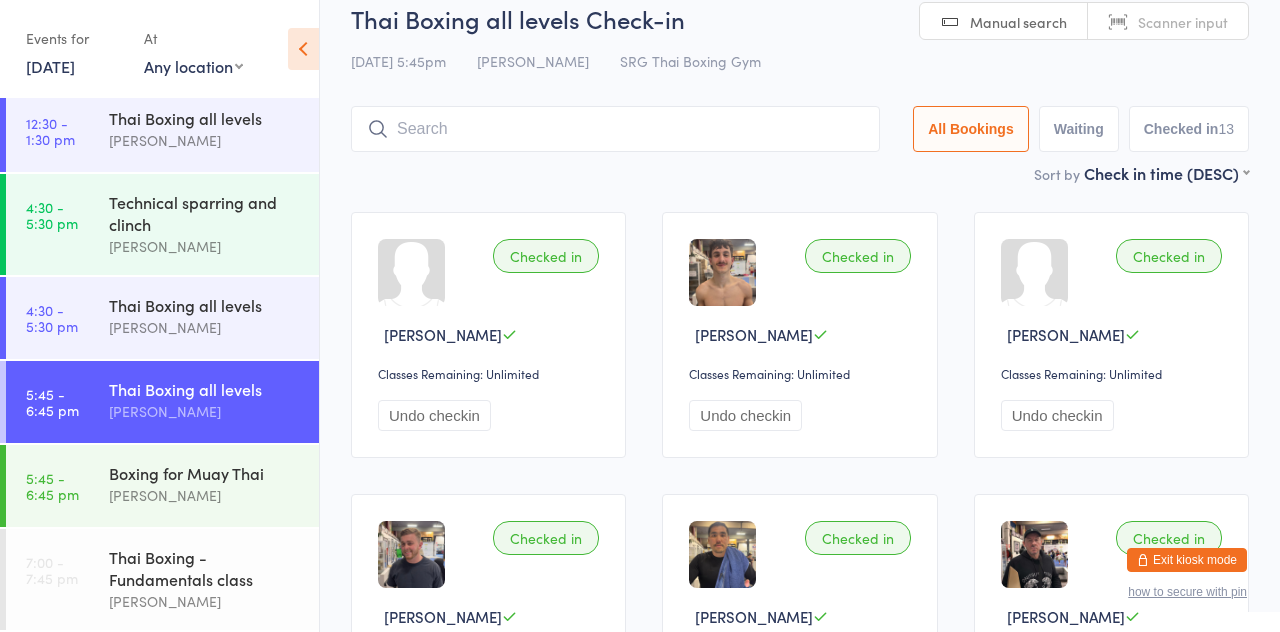 click at bounding box center (615, 129) 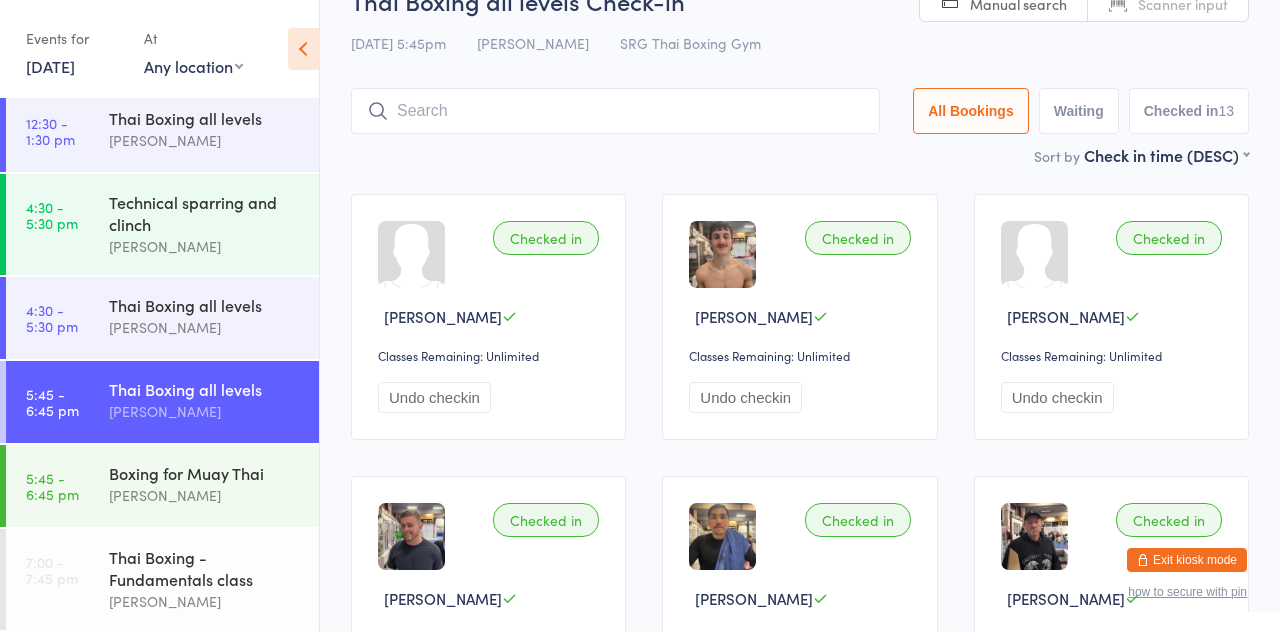 scroll, scrollTop: 132, scrollLeft: 0, axis: vertical 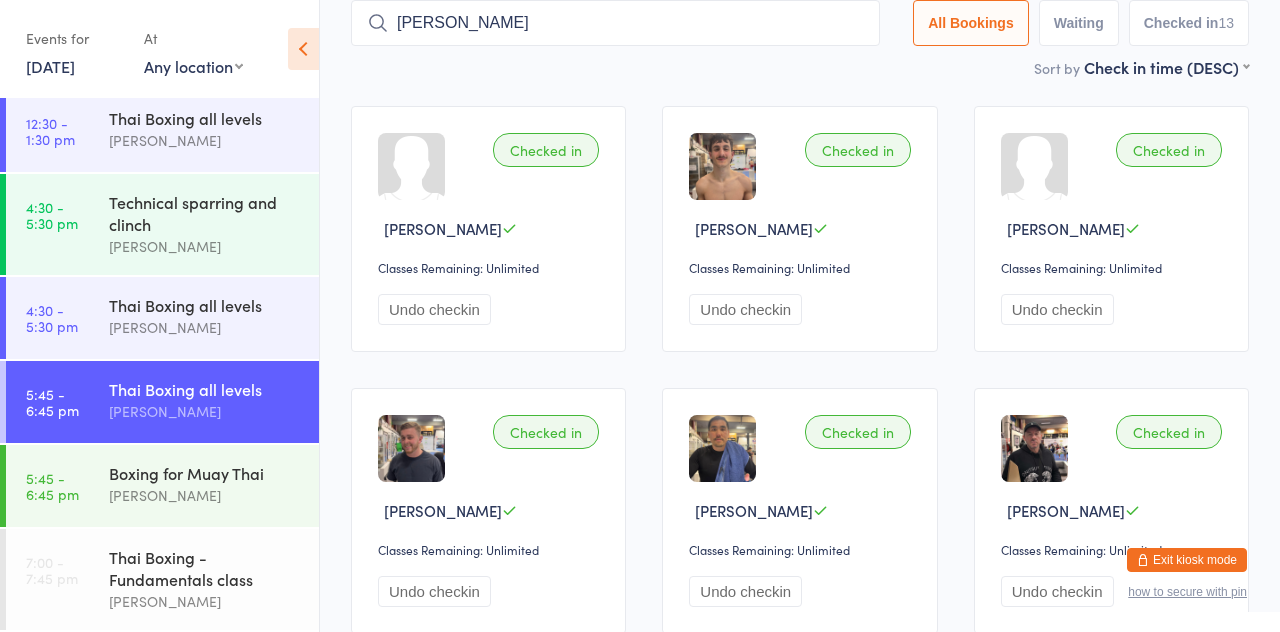 type on "[PERSON_NAME]" 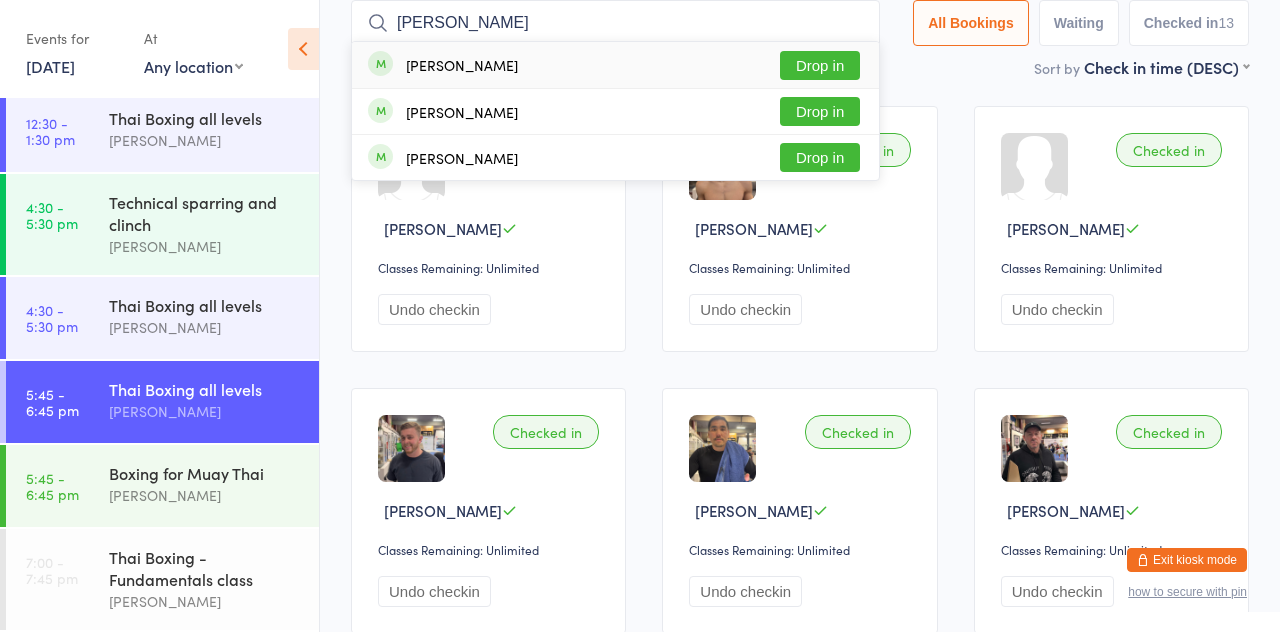 click on "Drop in" at bounding box center (820, 65) 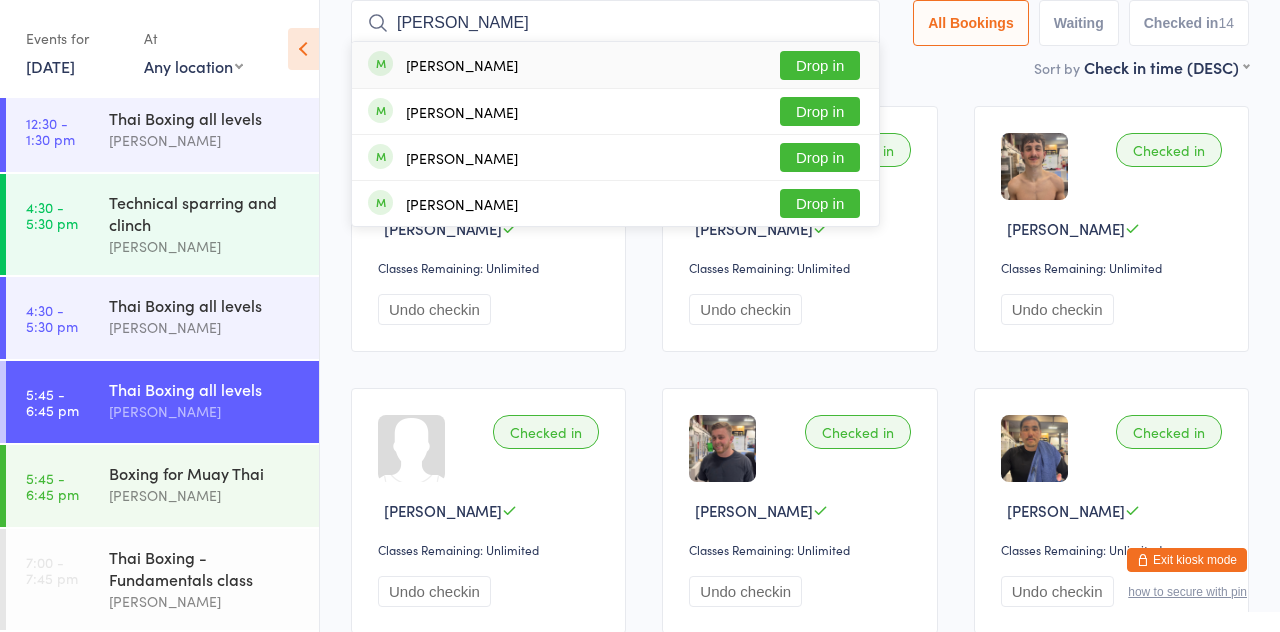 type on "[PERSON_NAME]" 